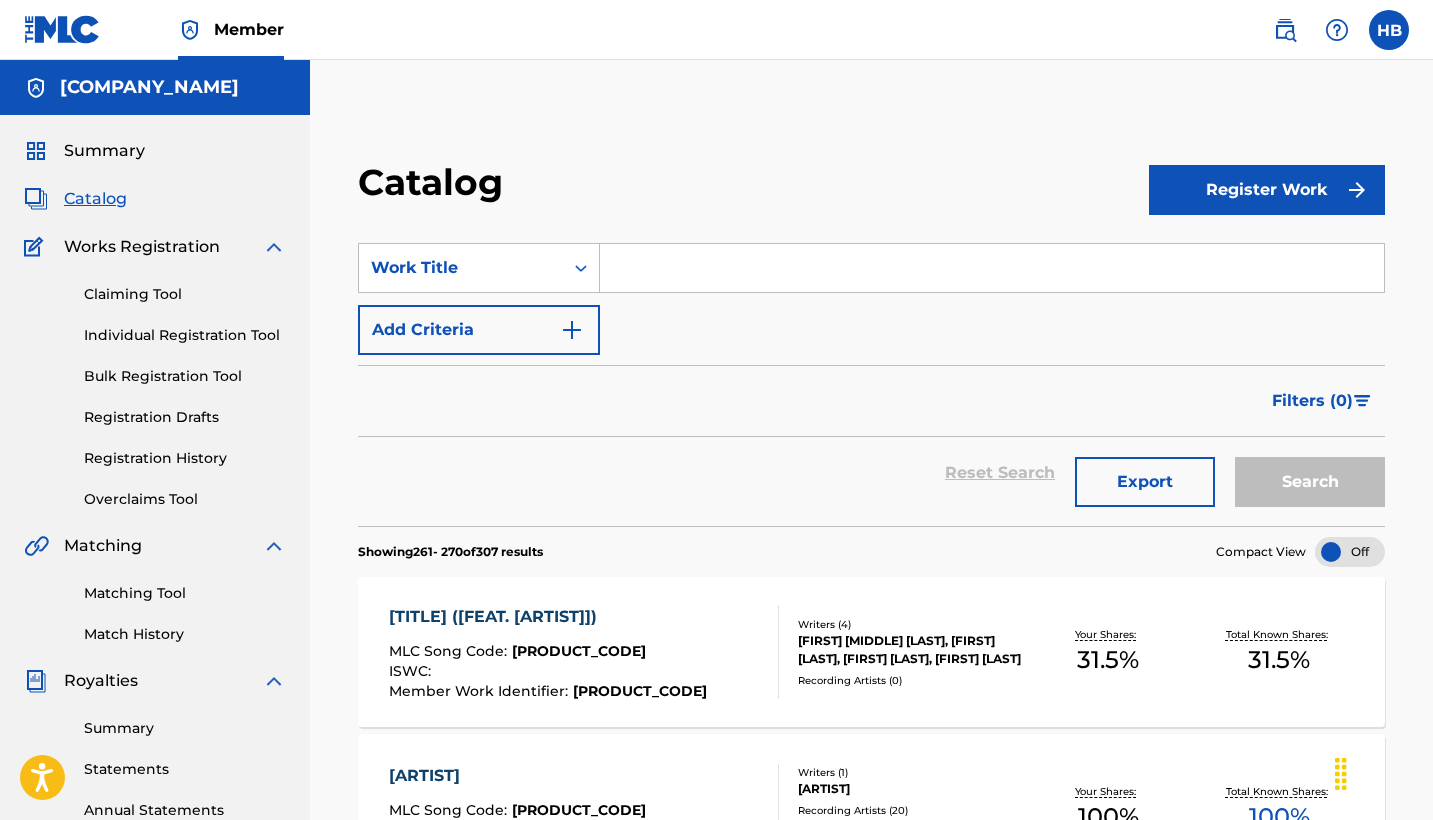 scroll, scrollTop: 420, scrollLeft: 0, axis: vertical 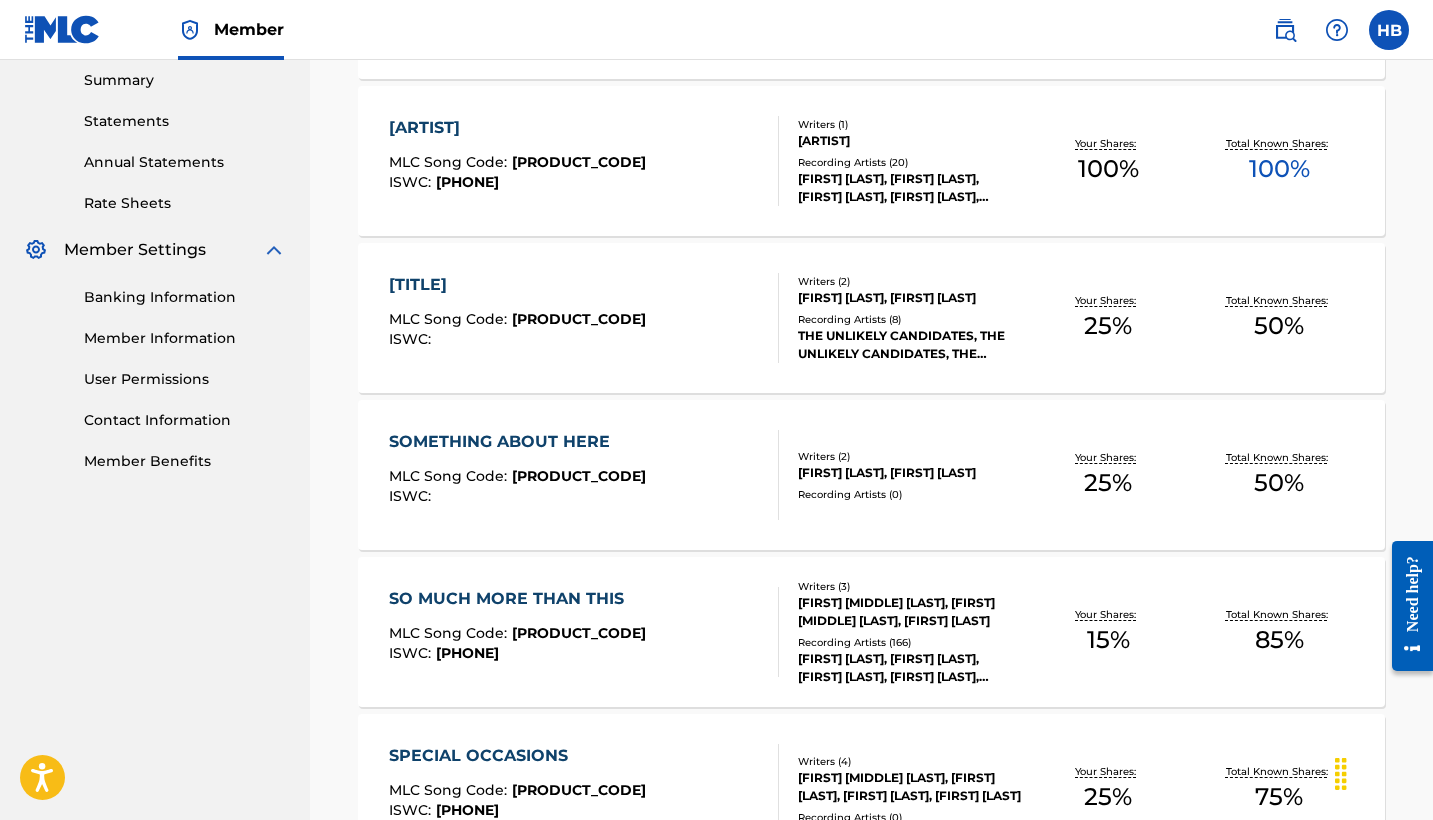 click on "[TITLE]" at bounding box center (517, 285) 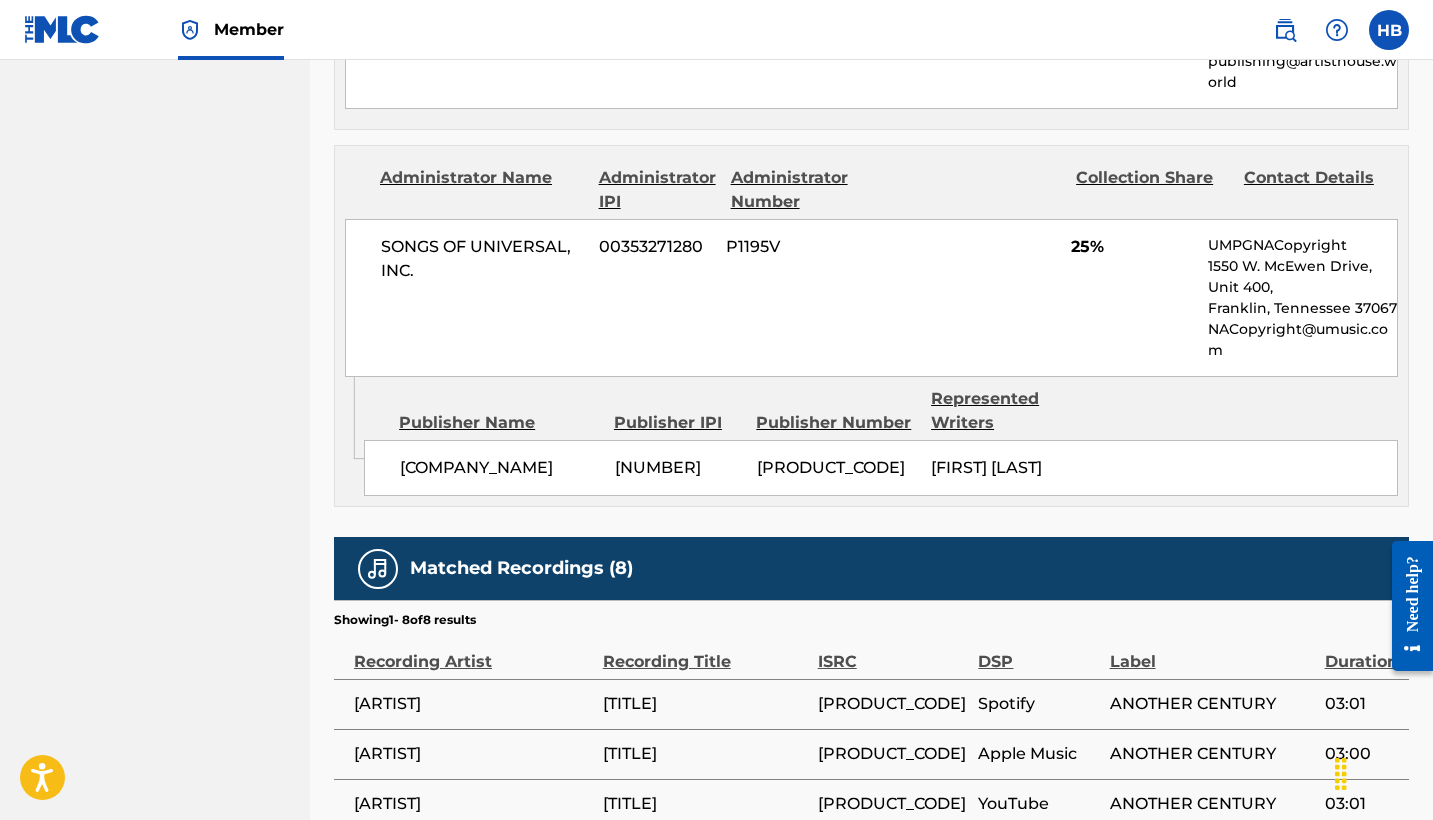 scroll, scrollTop: 953, scrollLeft: 0, axis: vertical 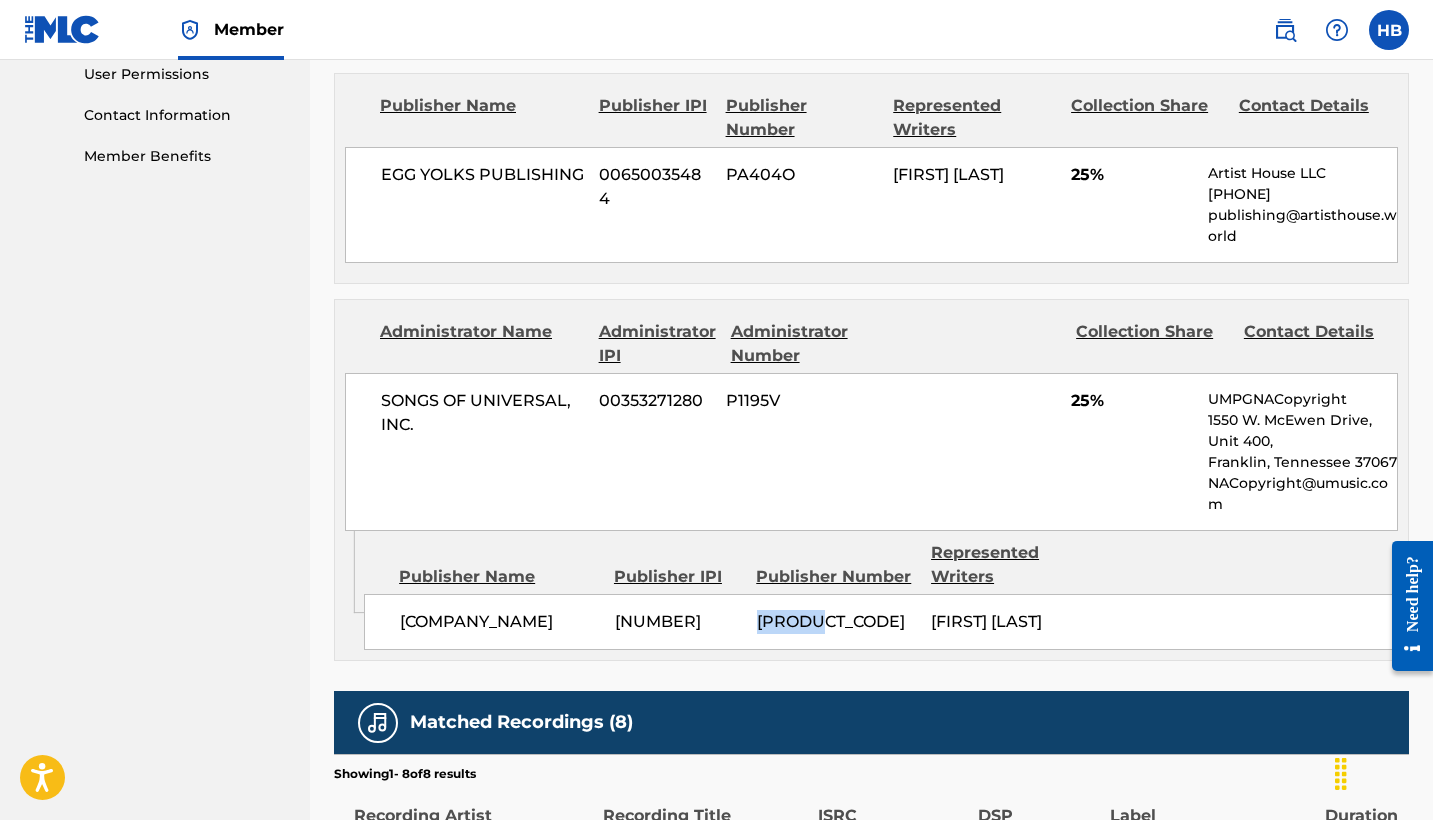 drag, startPoint x: 757, startPoint y: 617, endPoint x: 812, endPoint y: 617, distance: 55 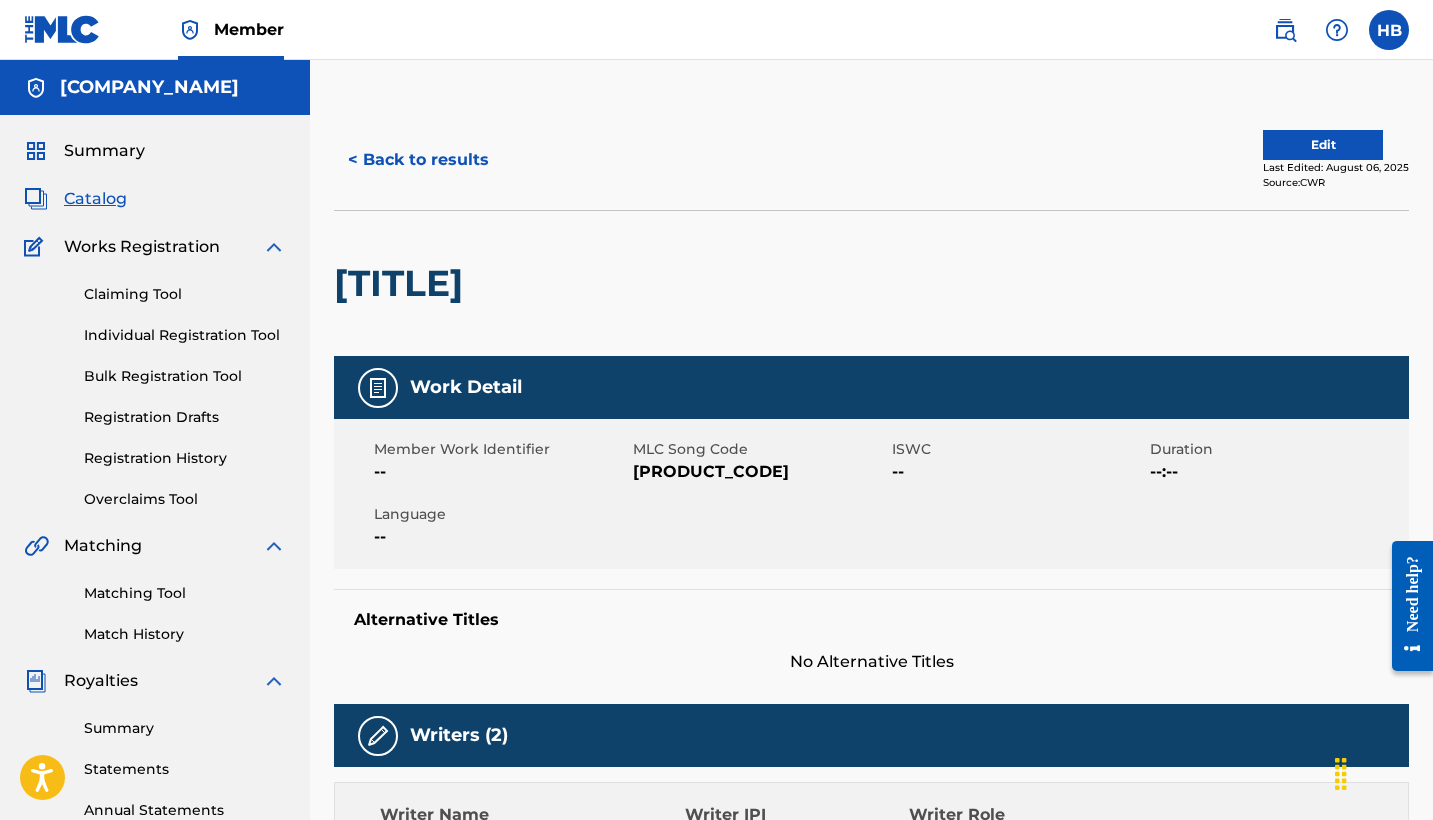 scroll, scrollTop: 0, scrollLeft: 0, axis: both 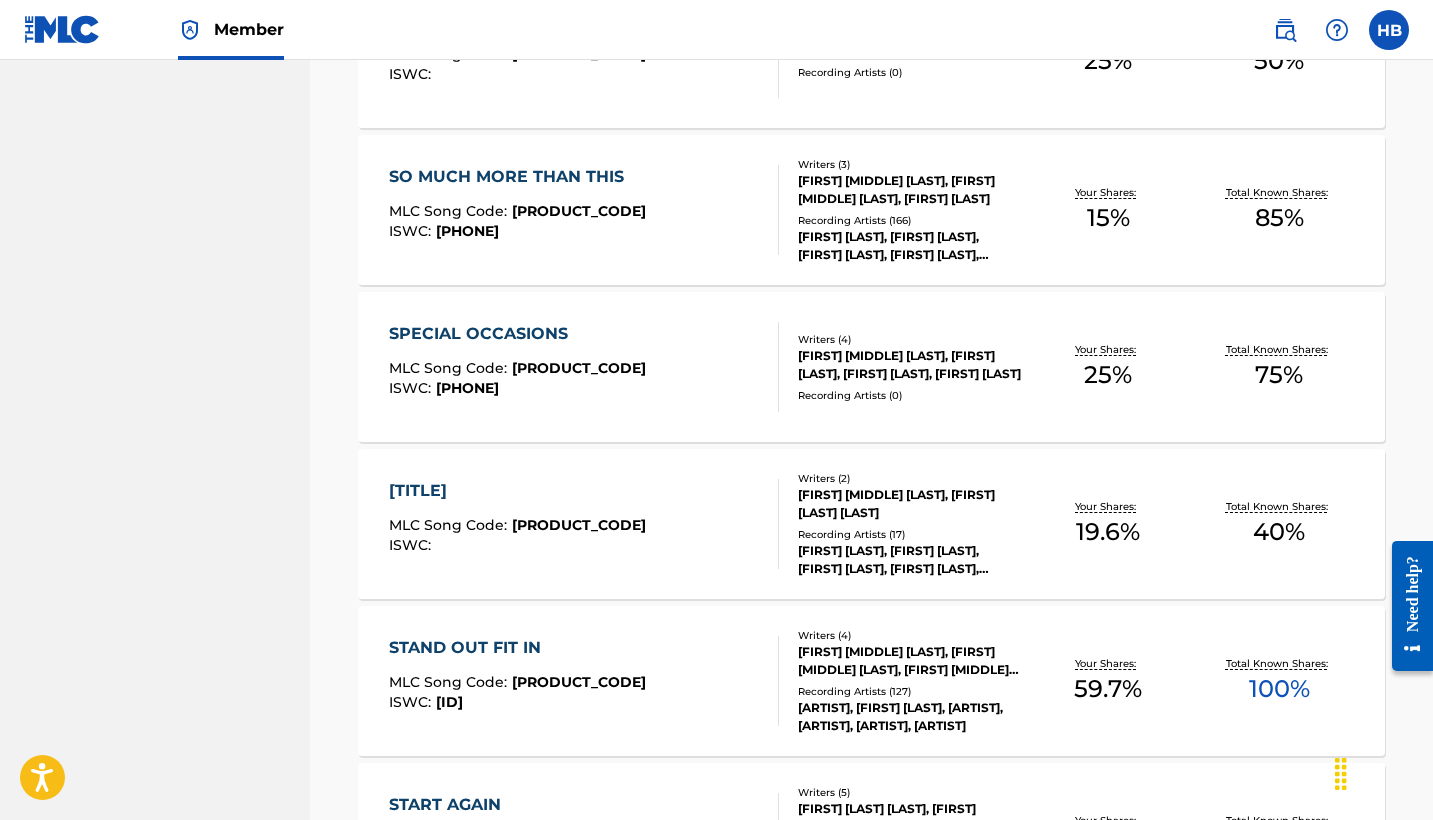 click on "SO MUCH MORE THAN THIS" at bounding box center (517, 177) 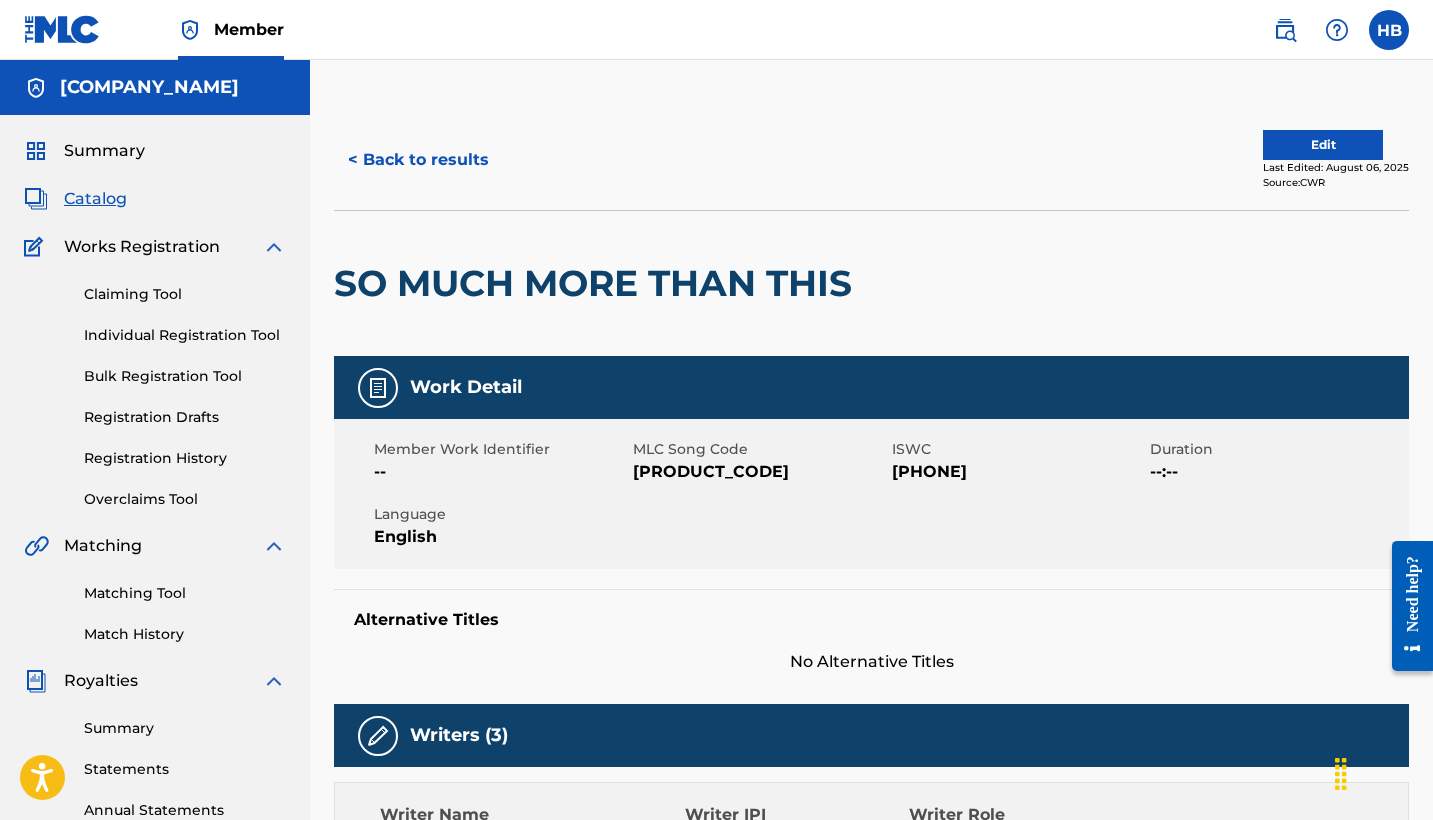 scroll, scrollTop: 0, scrollLeft: 0, axis: both 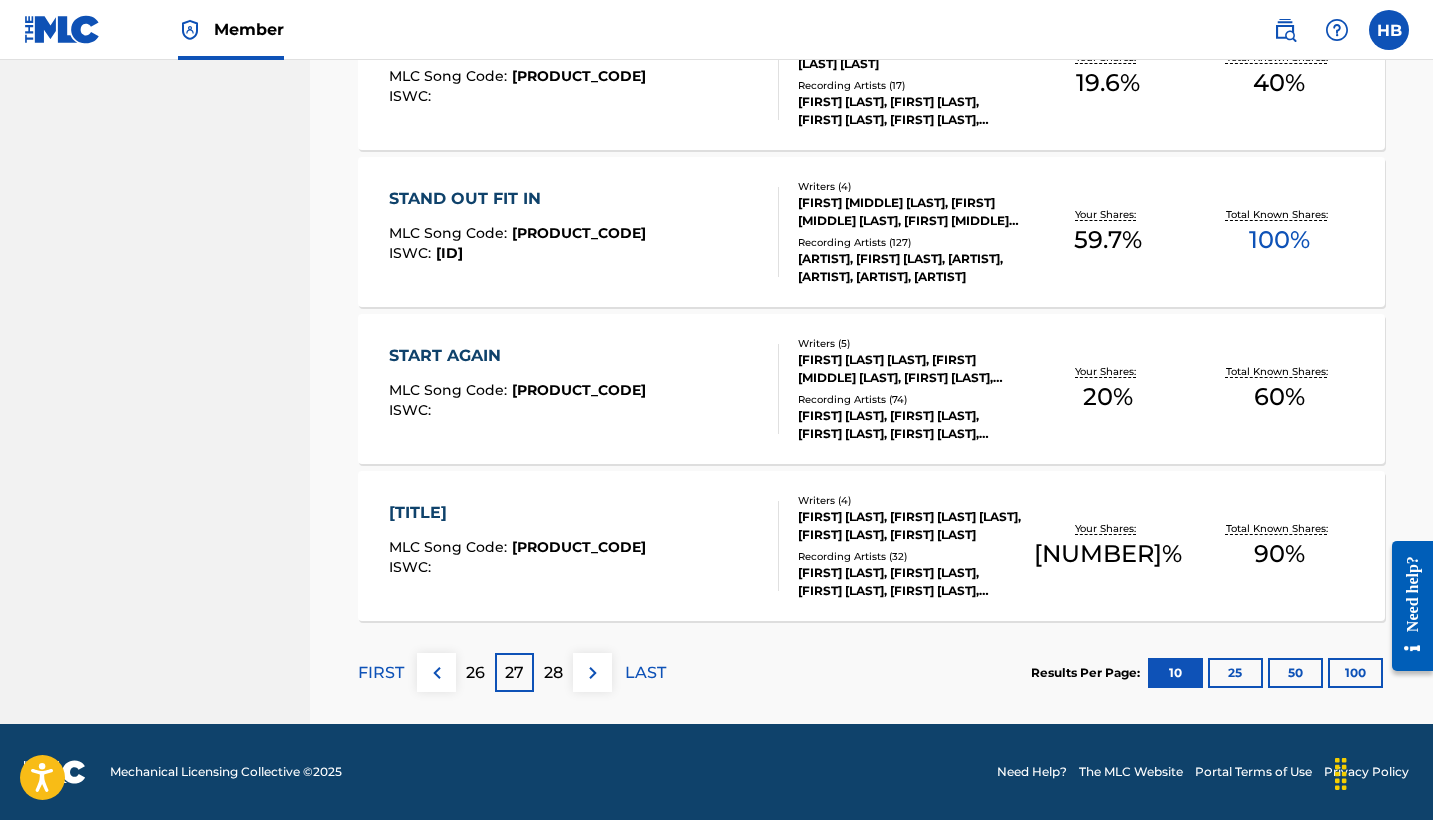 click on "FIRST" at bounding box center [381, 673] 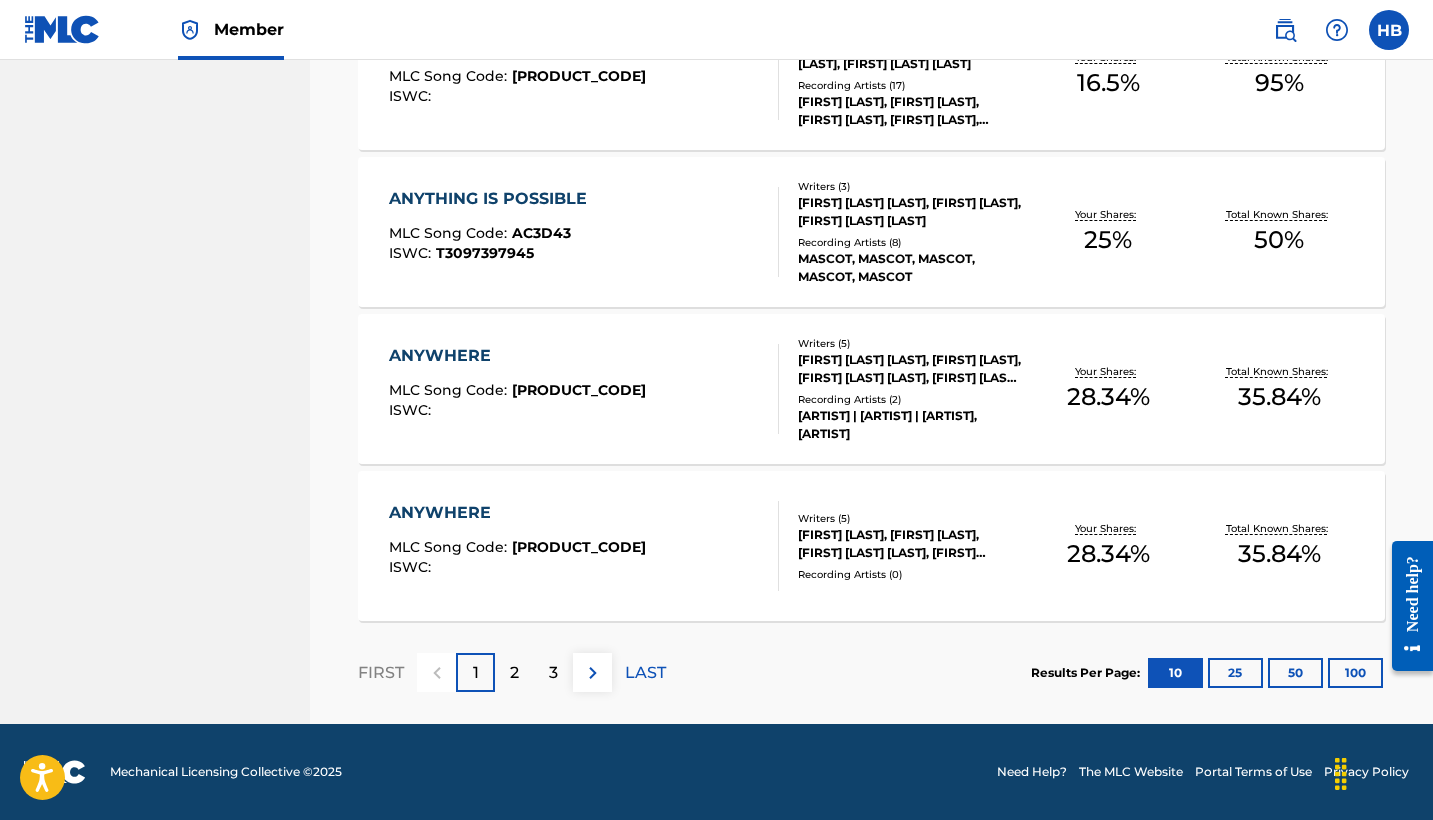 scroll, scrollTop: 1519, scrollLeft: 0, axis: vertical 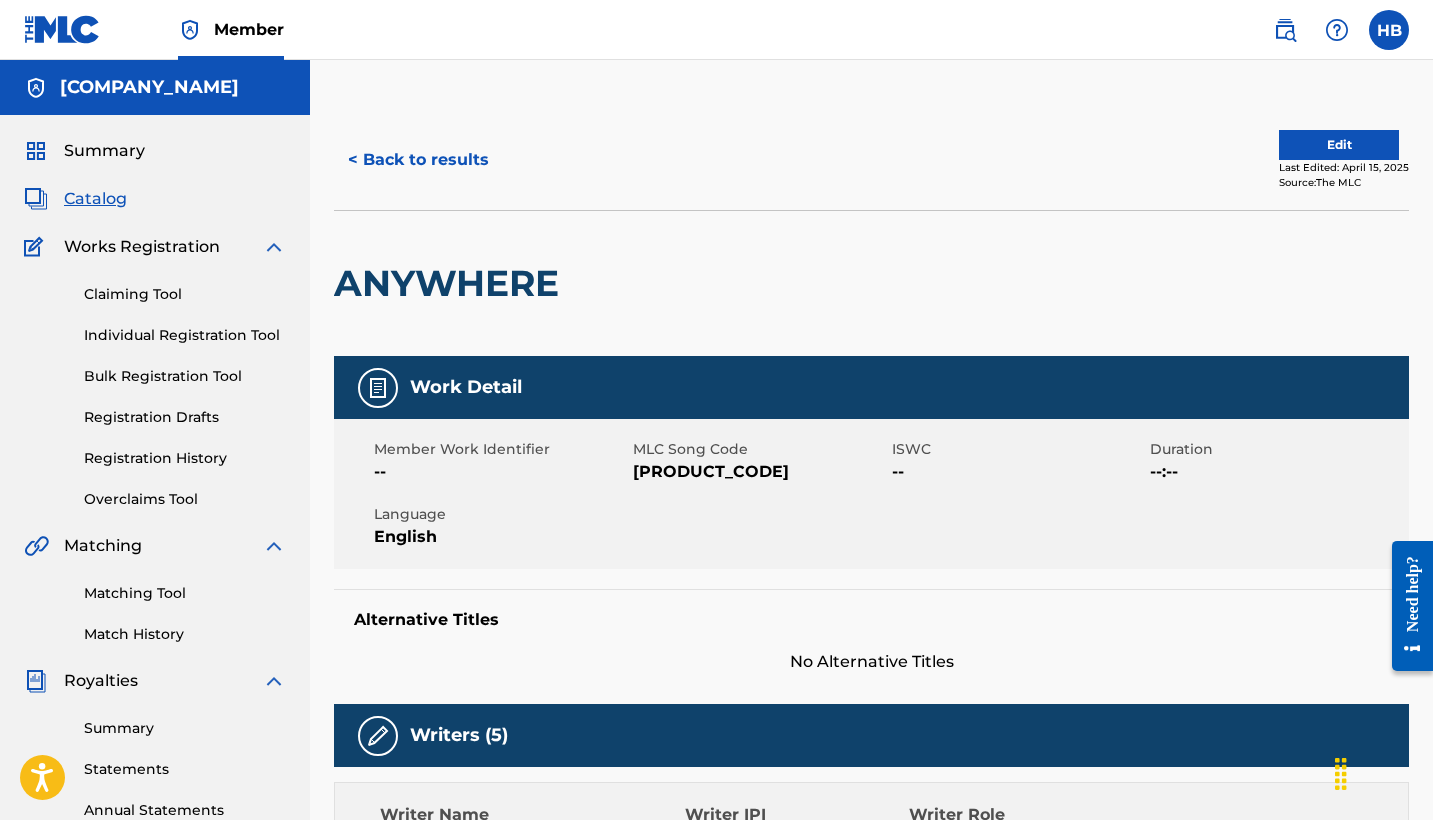 click on "< Back to results" at bounding box center (418, 160) 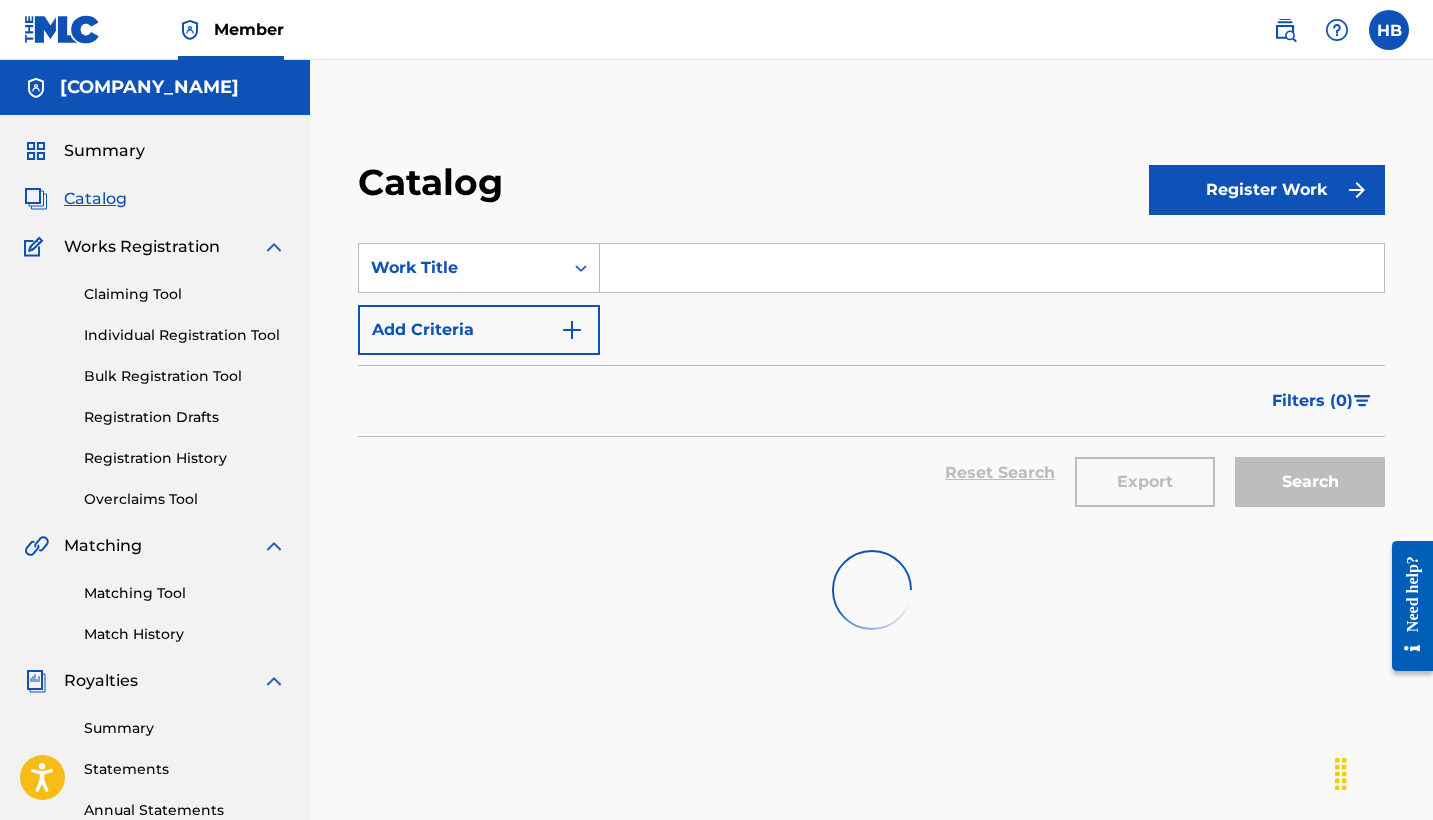 scroll, scrollTop: 420, scrollLeft: 0, axis: vertical 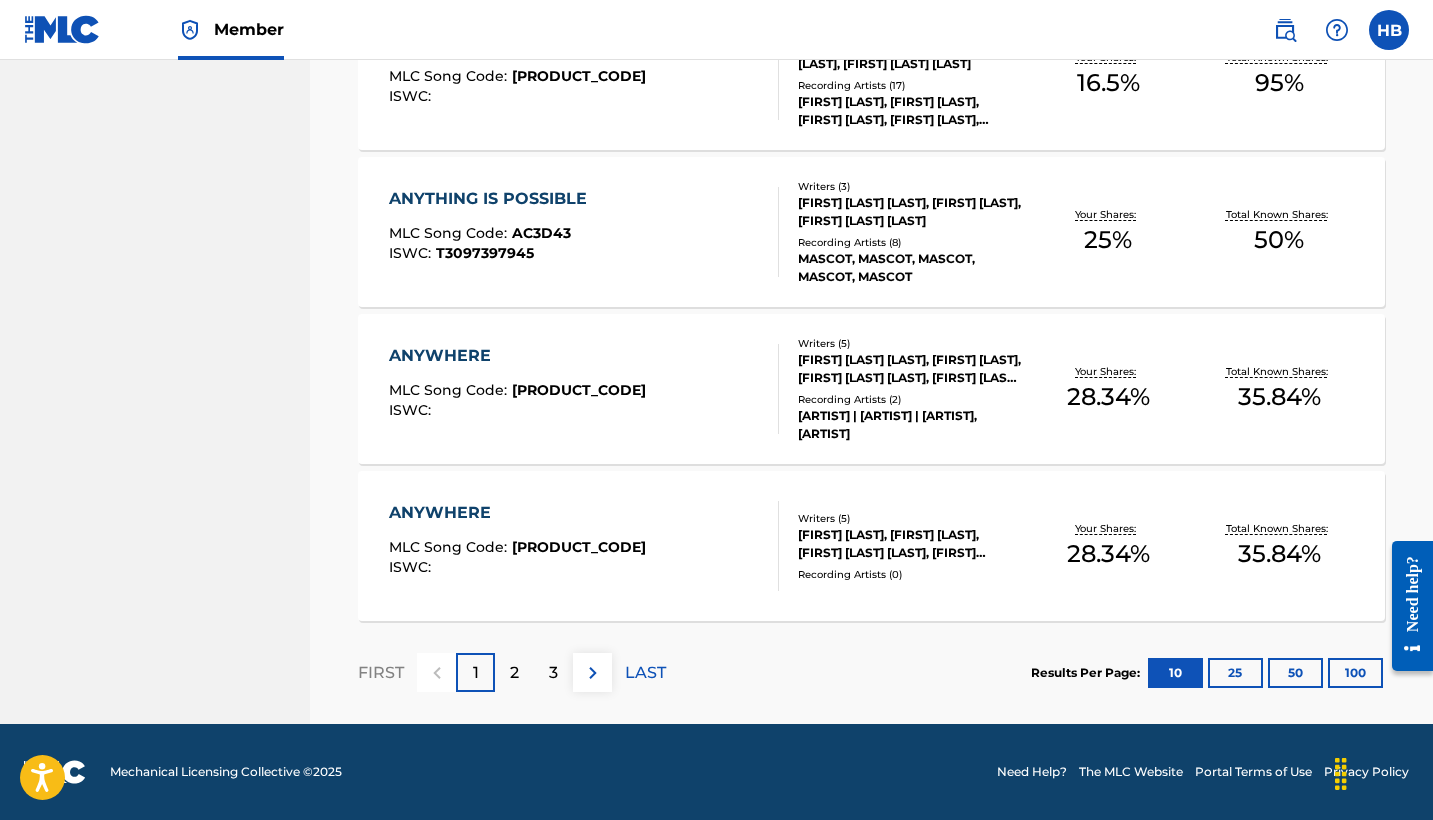 click on "2" at bounding box center [514, 673] 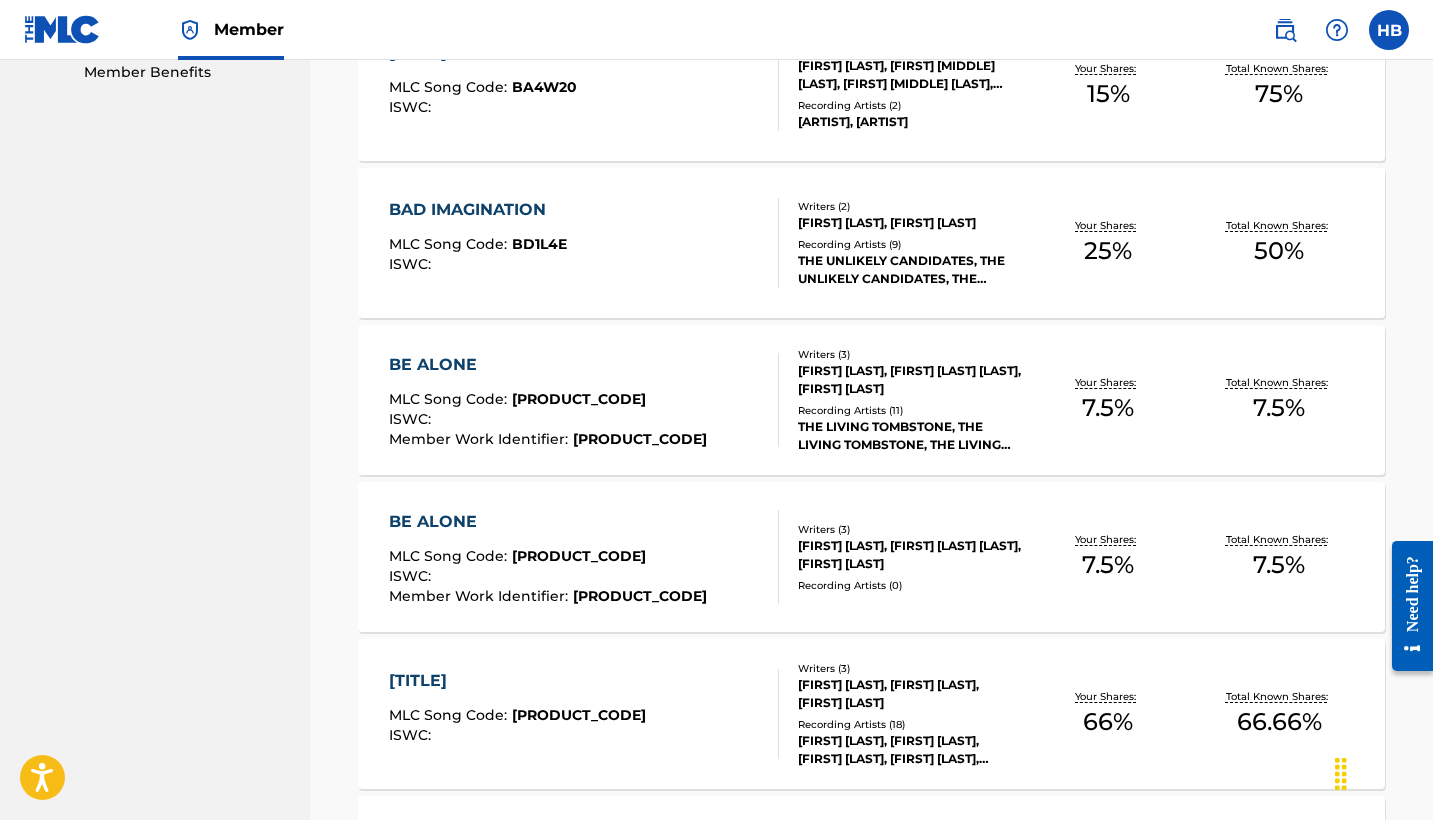 scroll, scrollTop: 1082, scrollLeft: 0, axis: vertical 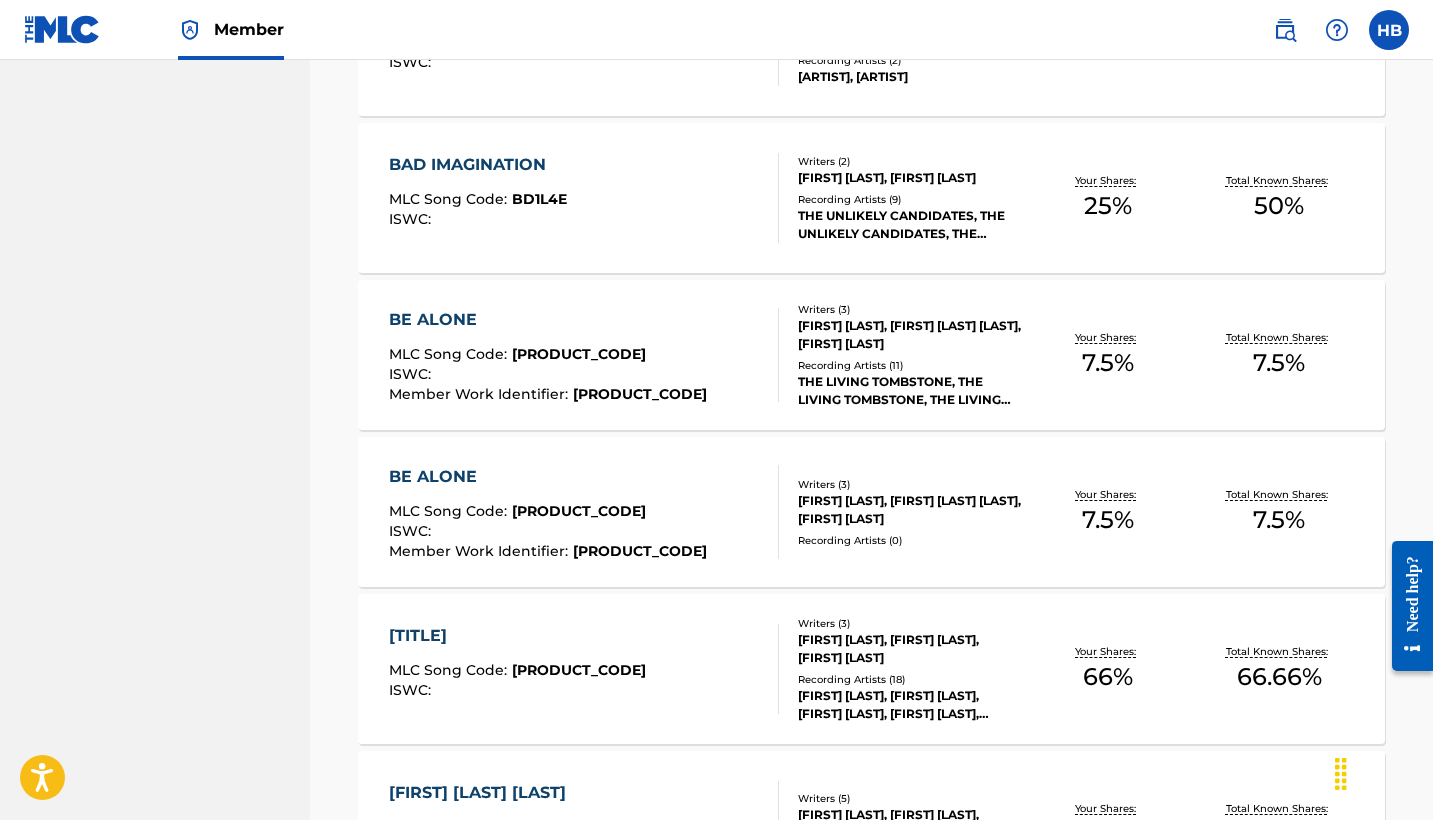 click on "BAD IMAGINATION" at bounding box center (478, 165) 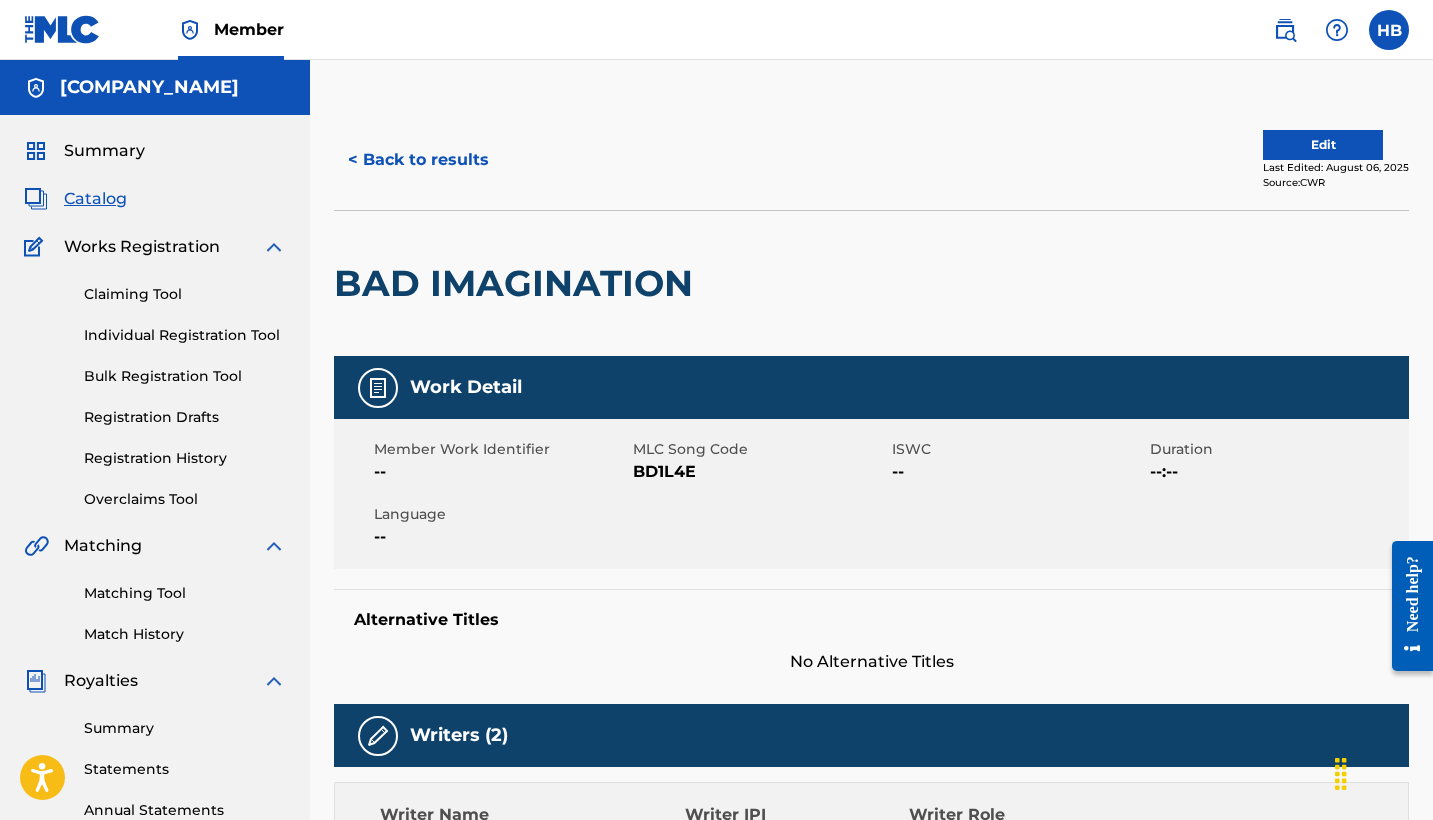 scroll, scrollTop: 0, scrollLeft: 0, axis: both 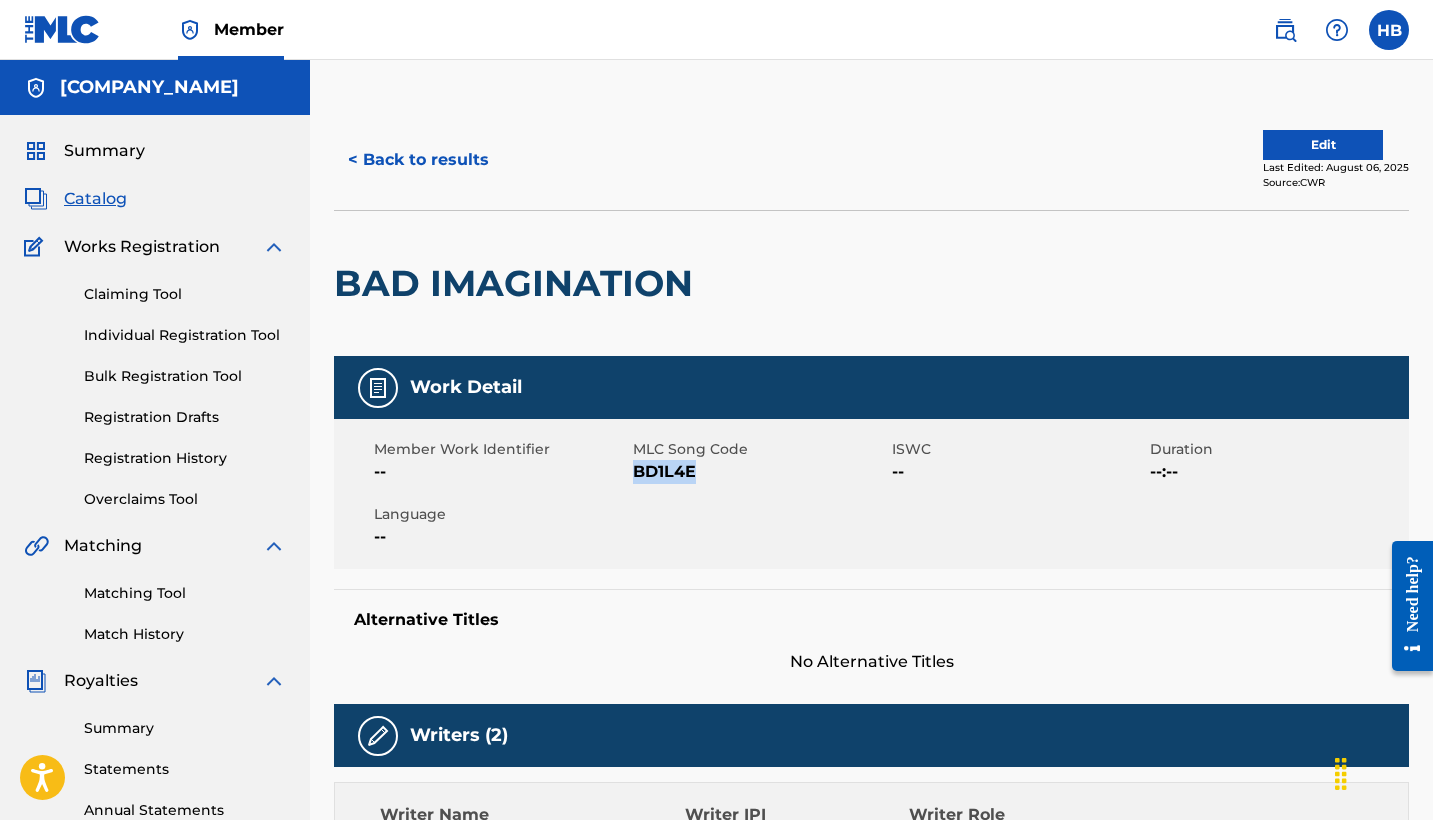 drag, startPoint x: 633, startPoint y: 471, endPoint x: 721, endPoint y: 465, distance: 88.20431 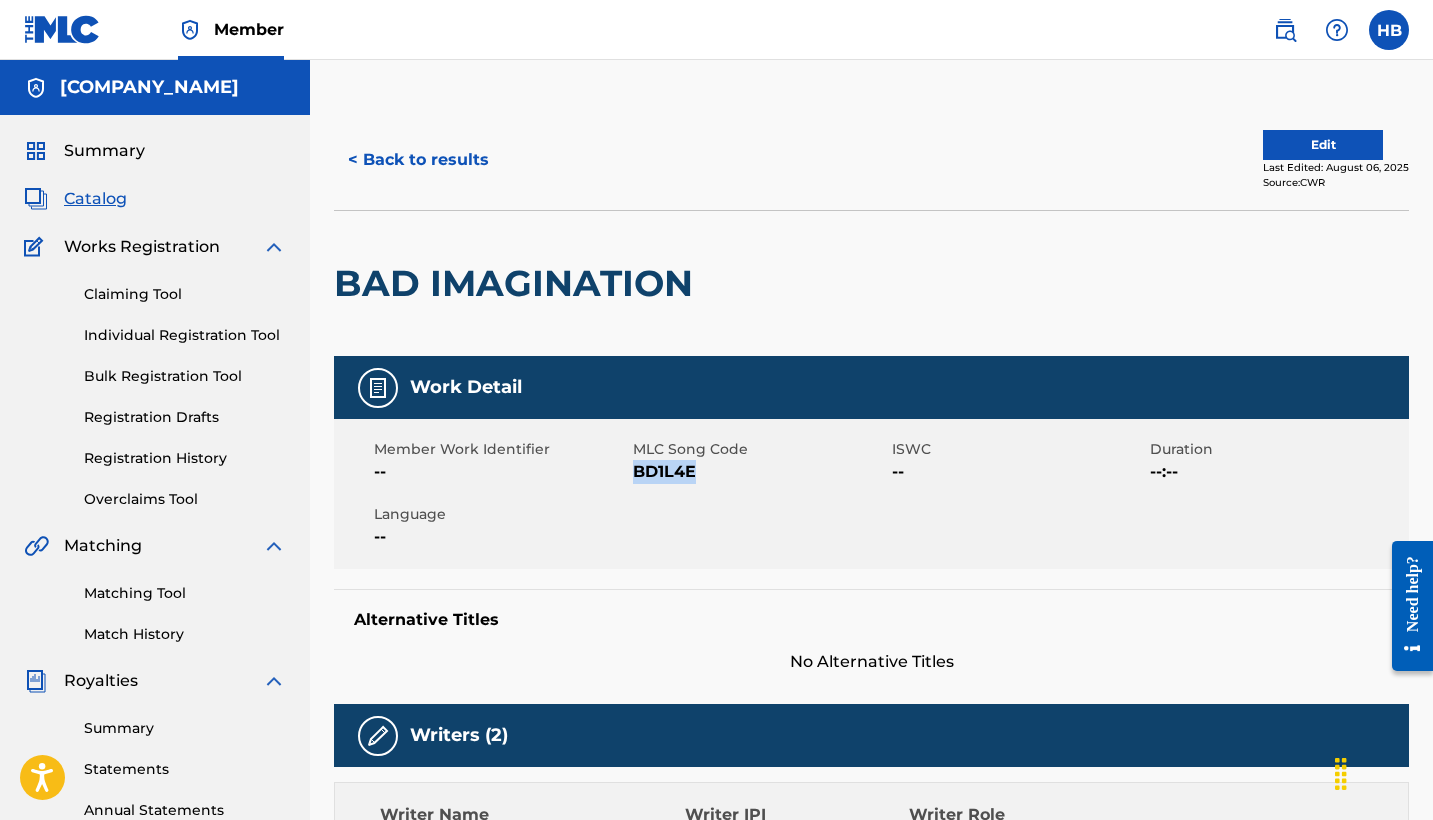 click on "< Back to results" at bounding box center (418, 160) 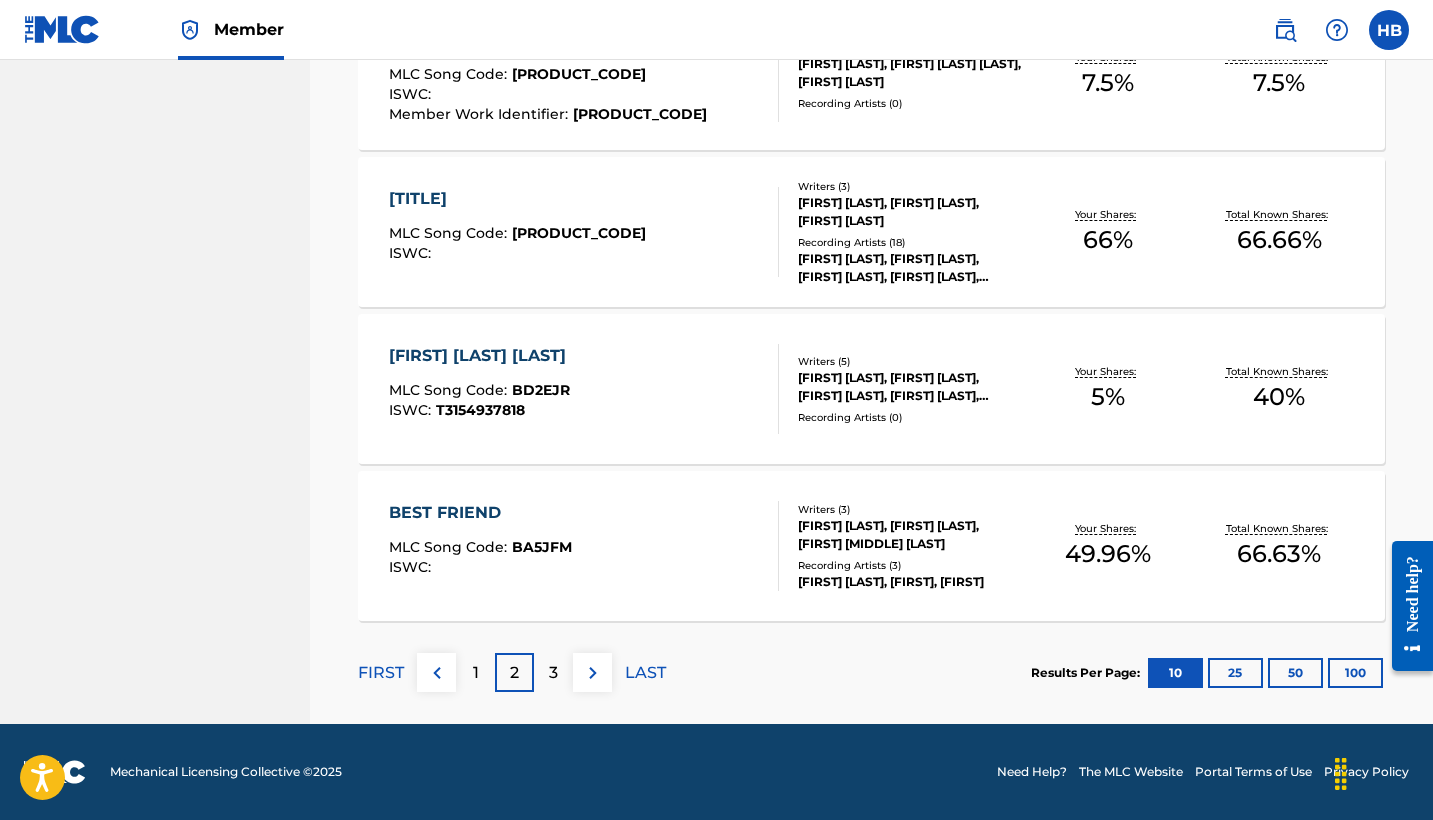 scroll, scrollTop: 1519, scrollLeft: 0, axis: vertical 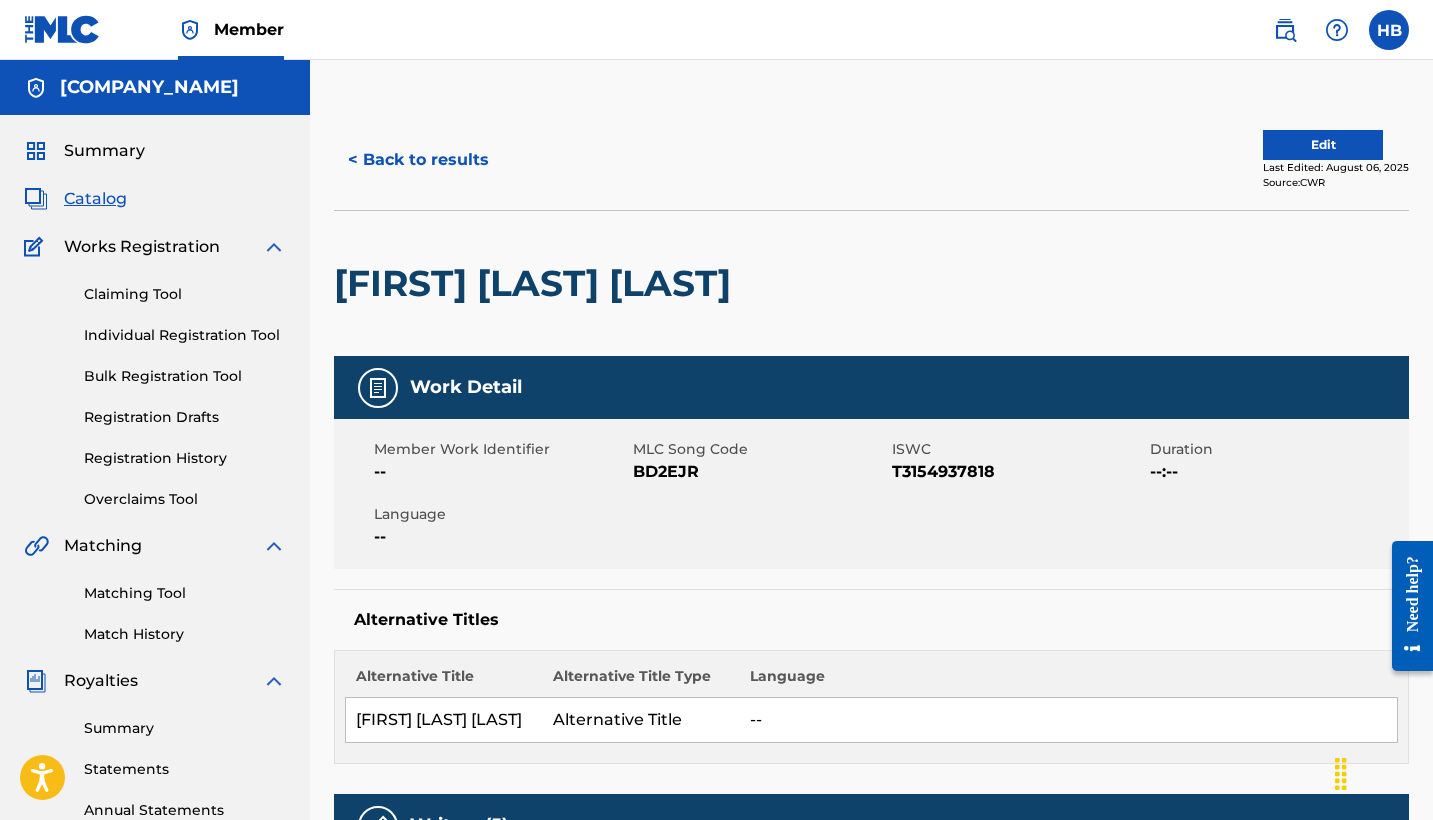 click on "< Back to results" at bounding box center (418, 160) 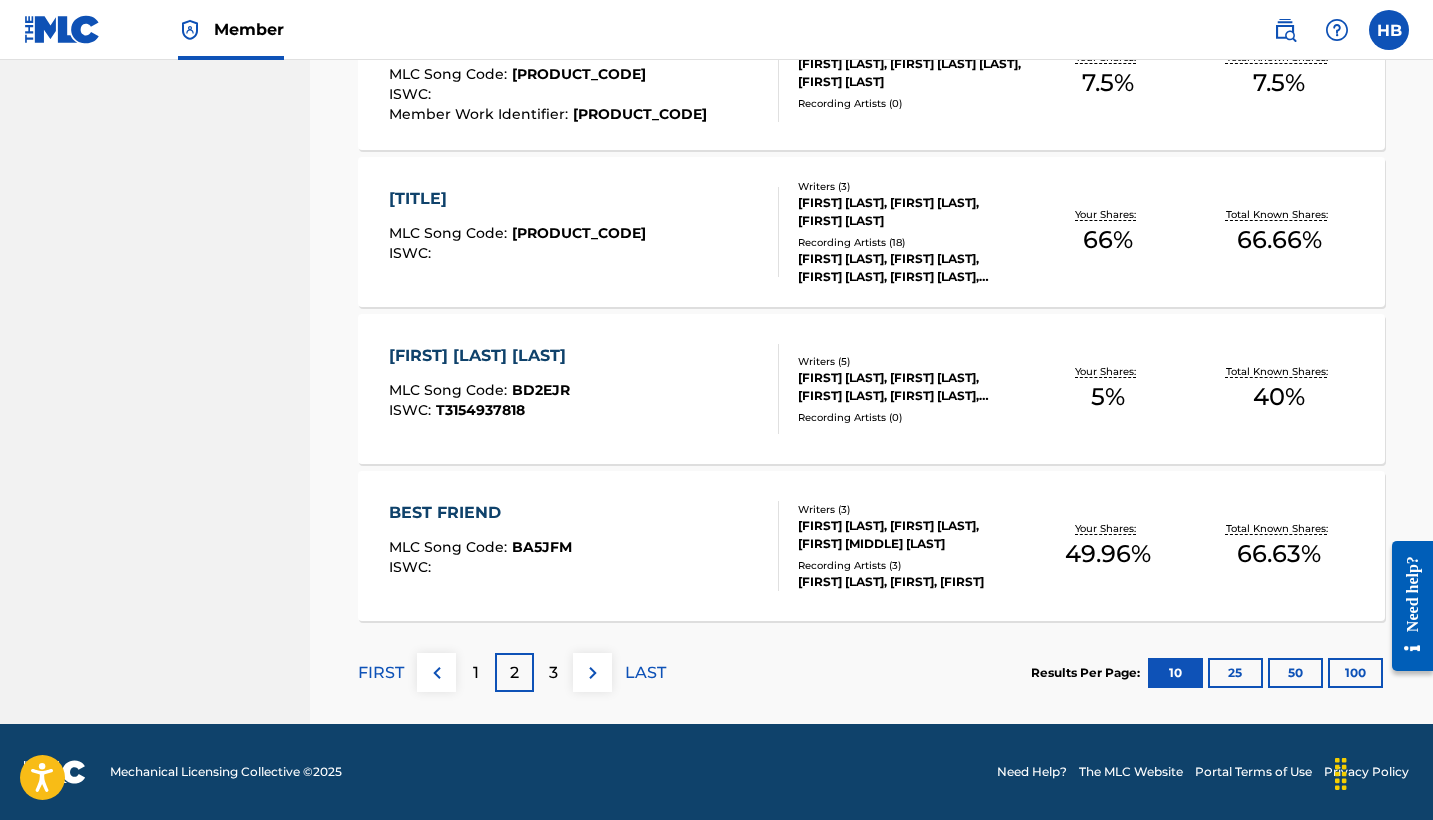 scroll, scrollTop: 1519, scrollLeft: 0, axis: vertical 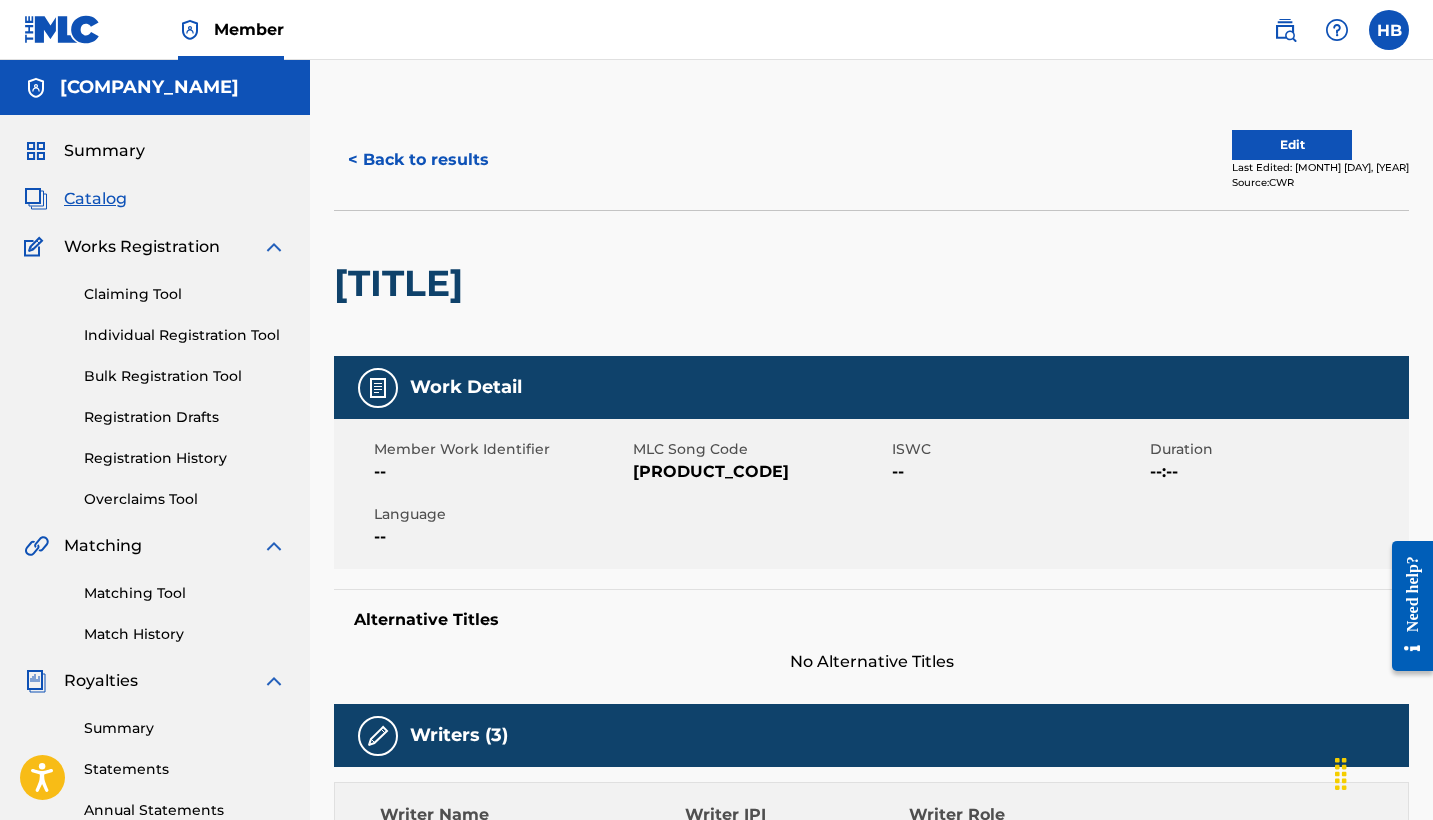 click on "< Back to results" at bounding box center [418, 160] 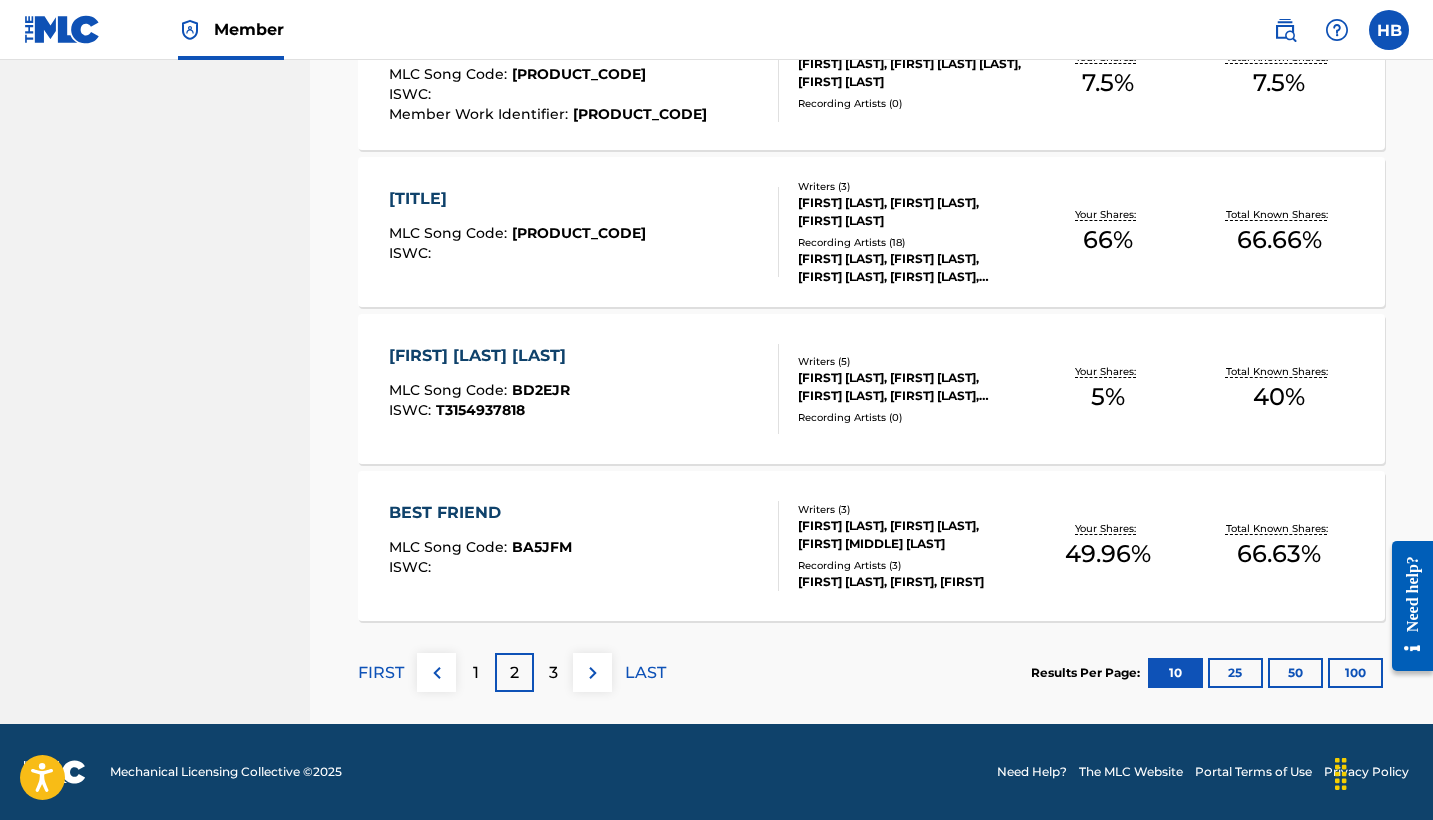 scroll, scrollTop: 1519, scrollLeft: 0, axis: vertical 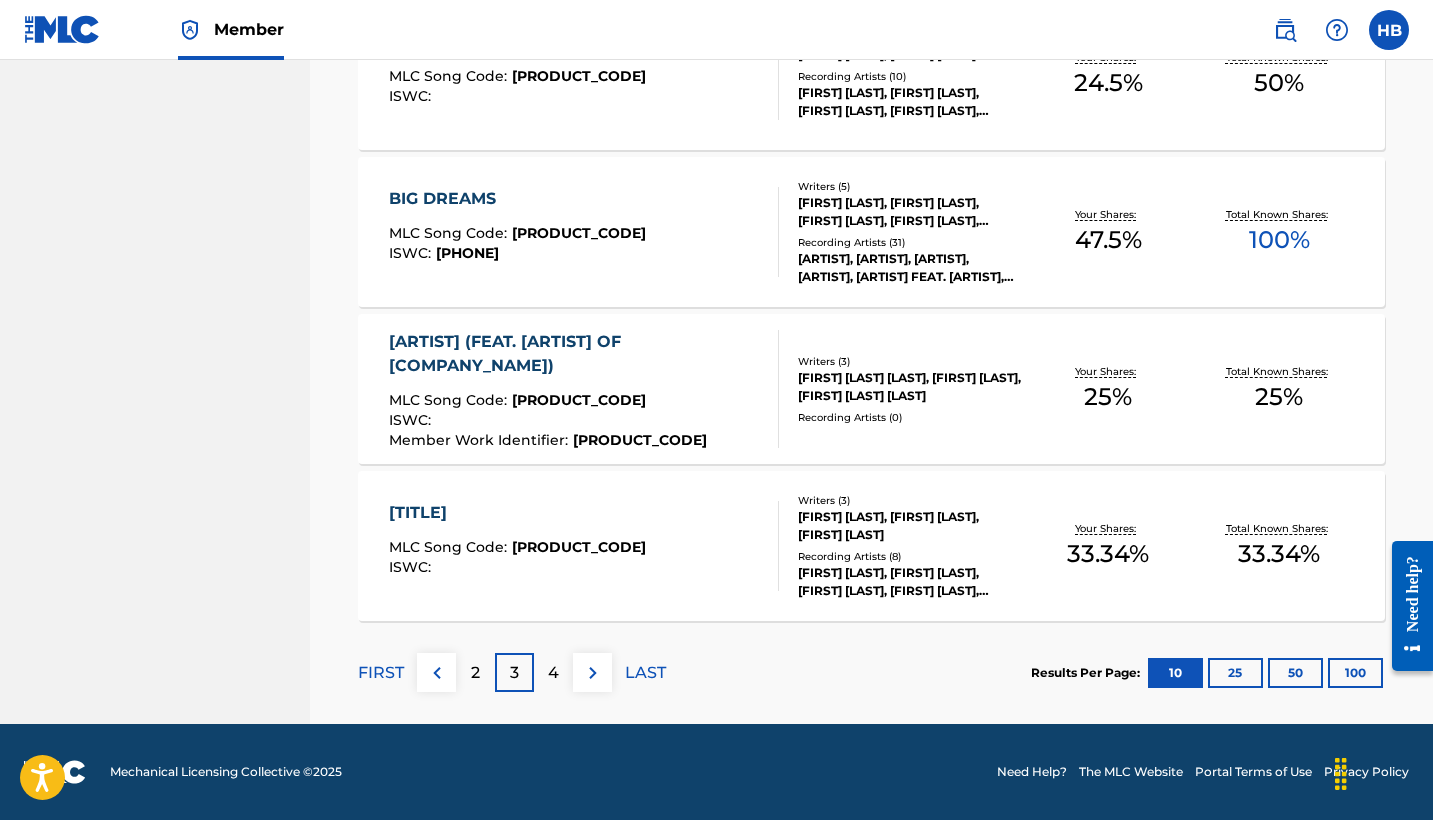 click on "4" at bounding box center (553, 673) 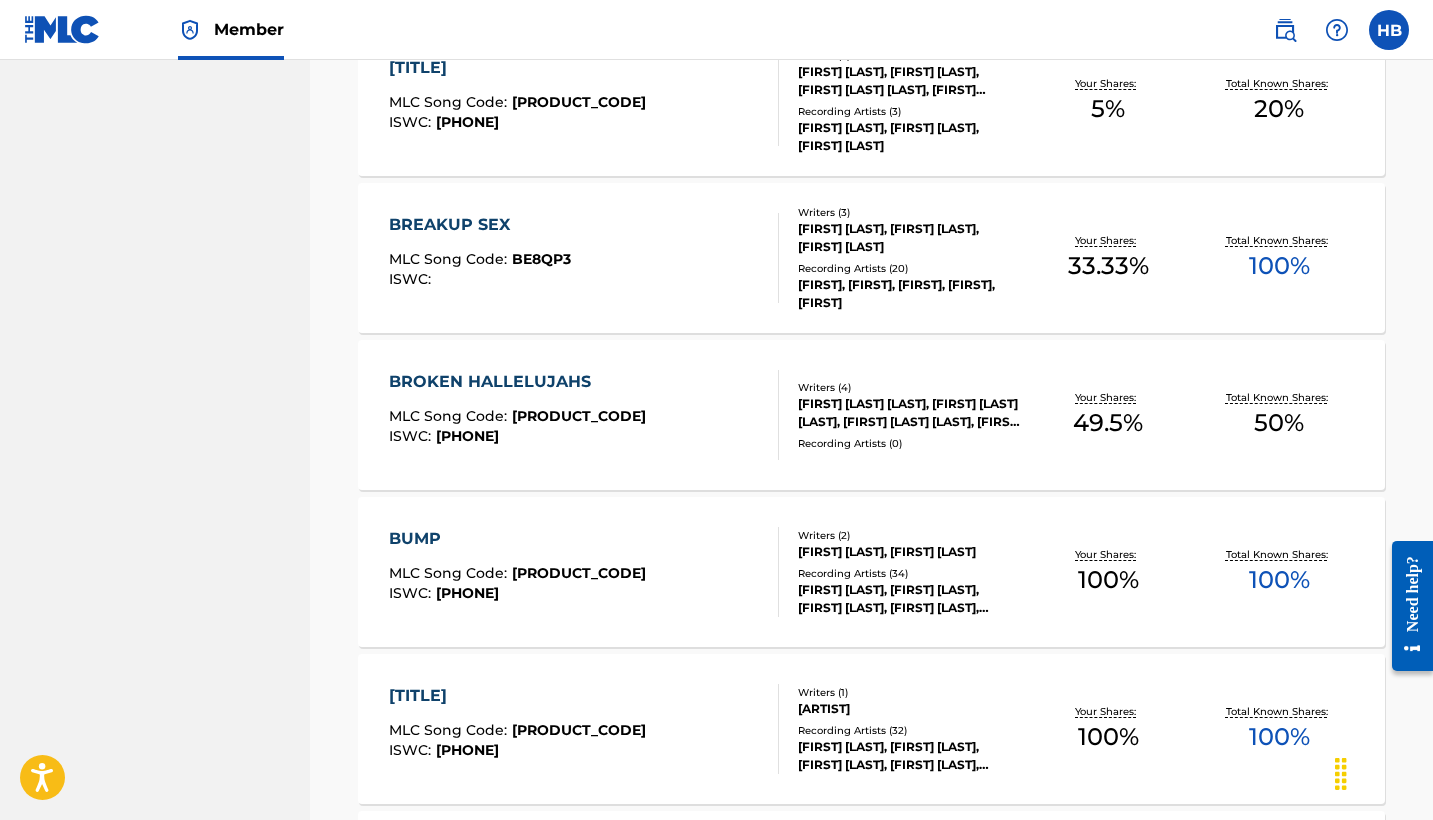 scroll, scrollTop: 1098, scrollLeft: 0, axis: vertical 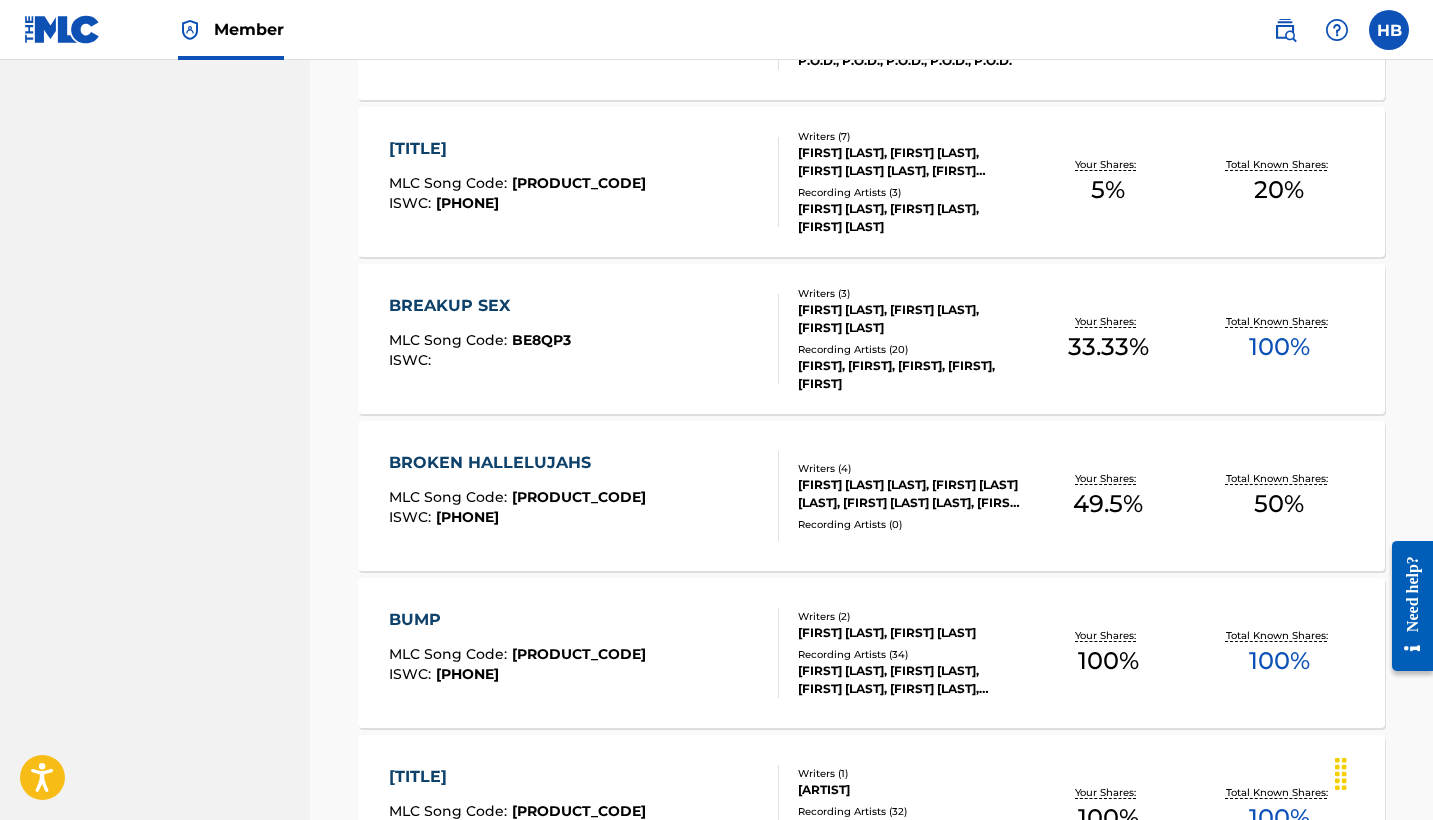 click on "BREAKUP SEX" at bounding box center (480, 306) 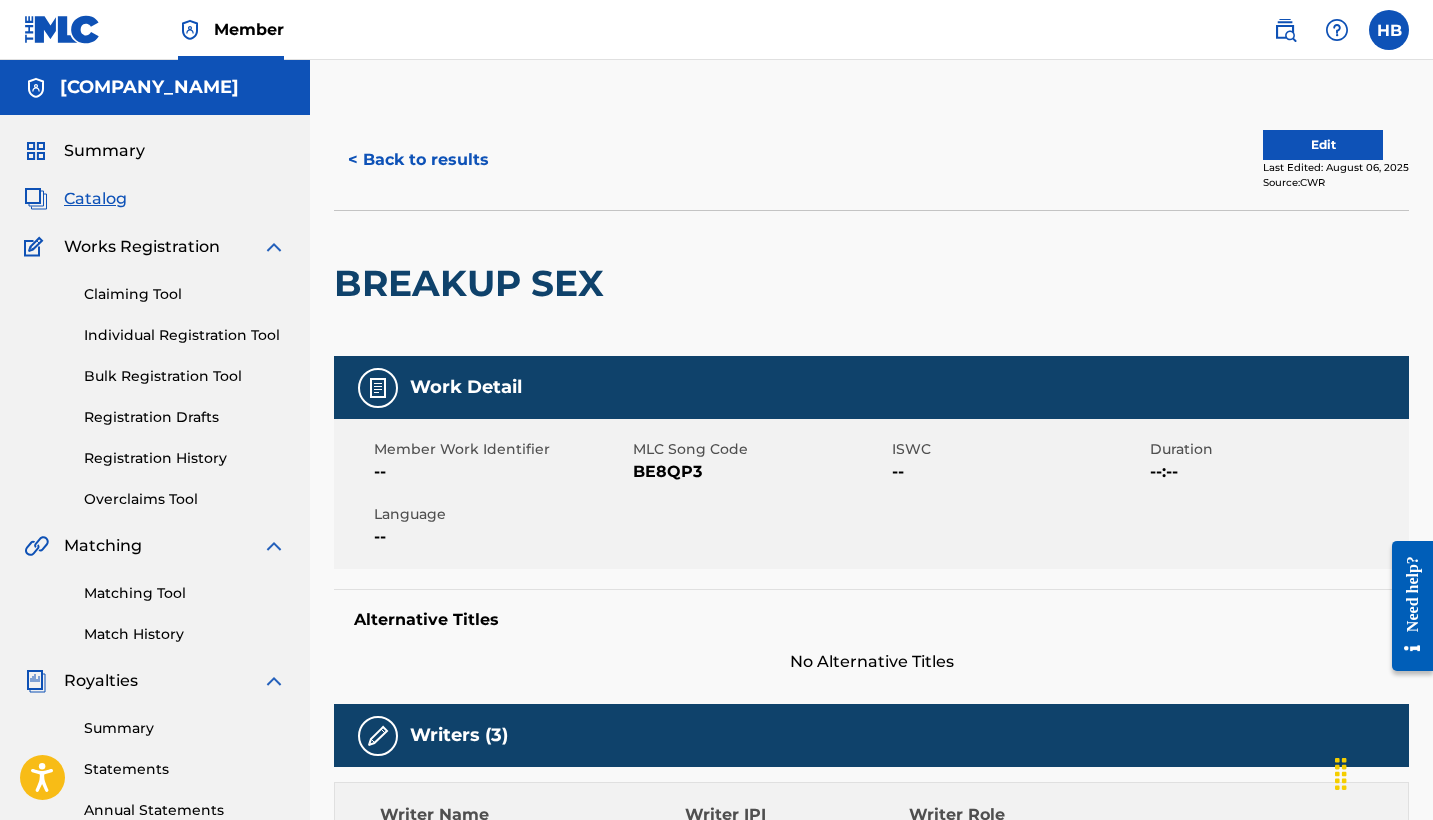 scroll, scrollTop: 0, scrollLeft: 0, axis: both 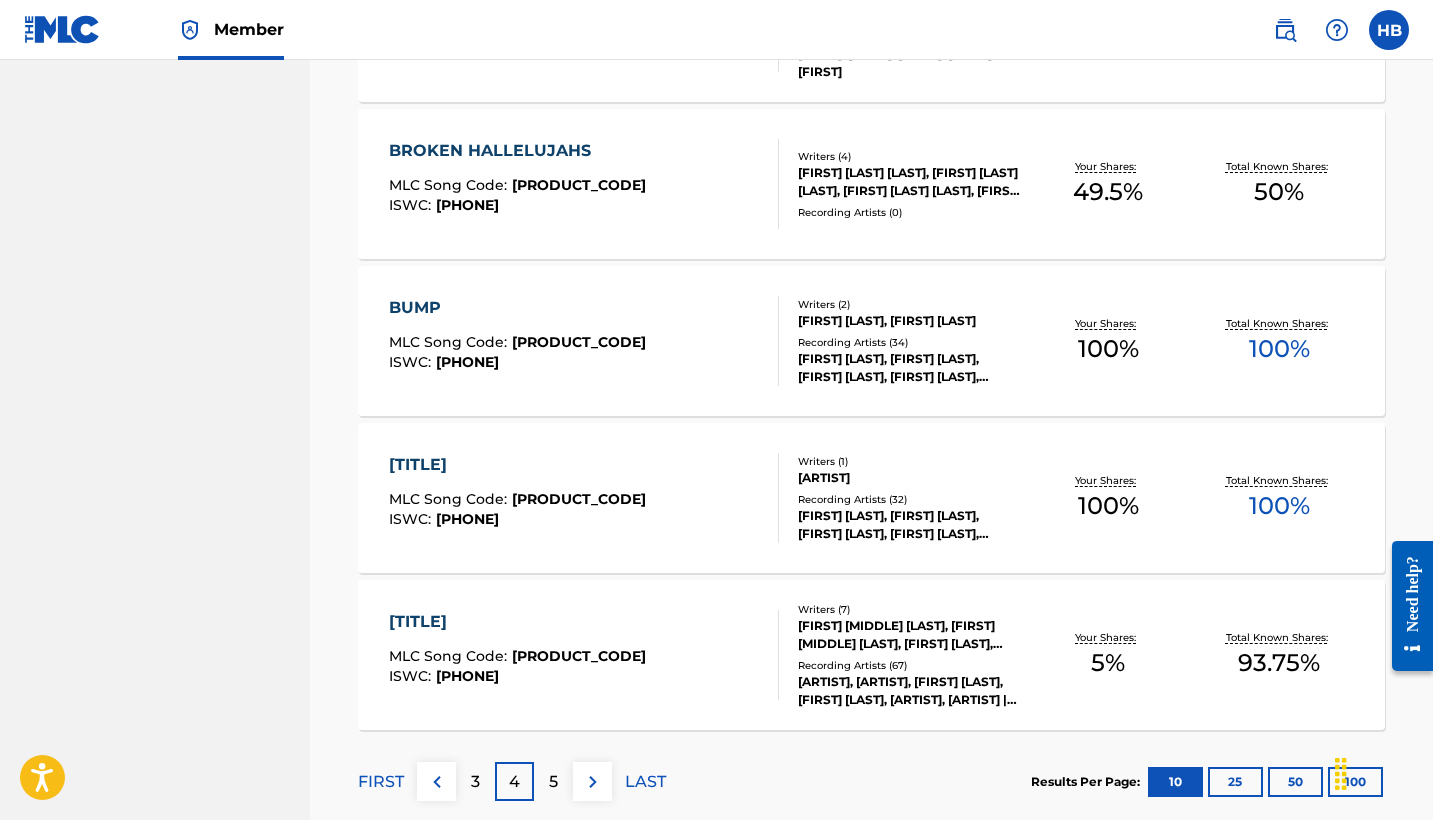 click on "5" at bounding box center [553, 782] 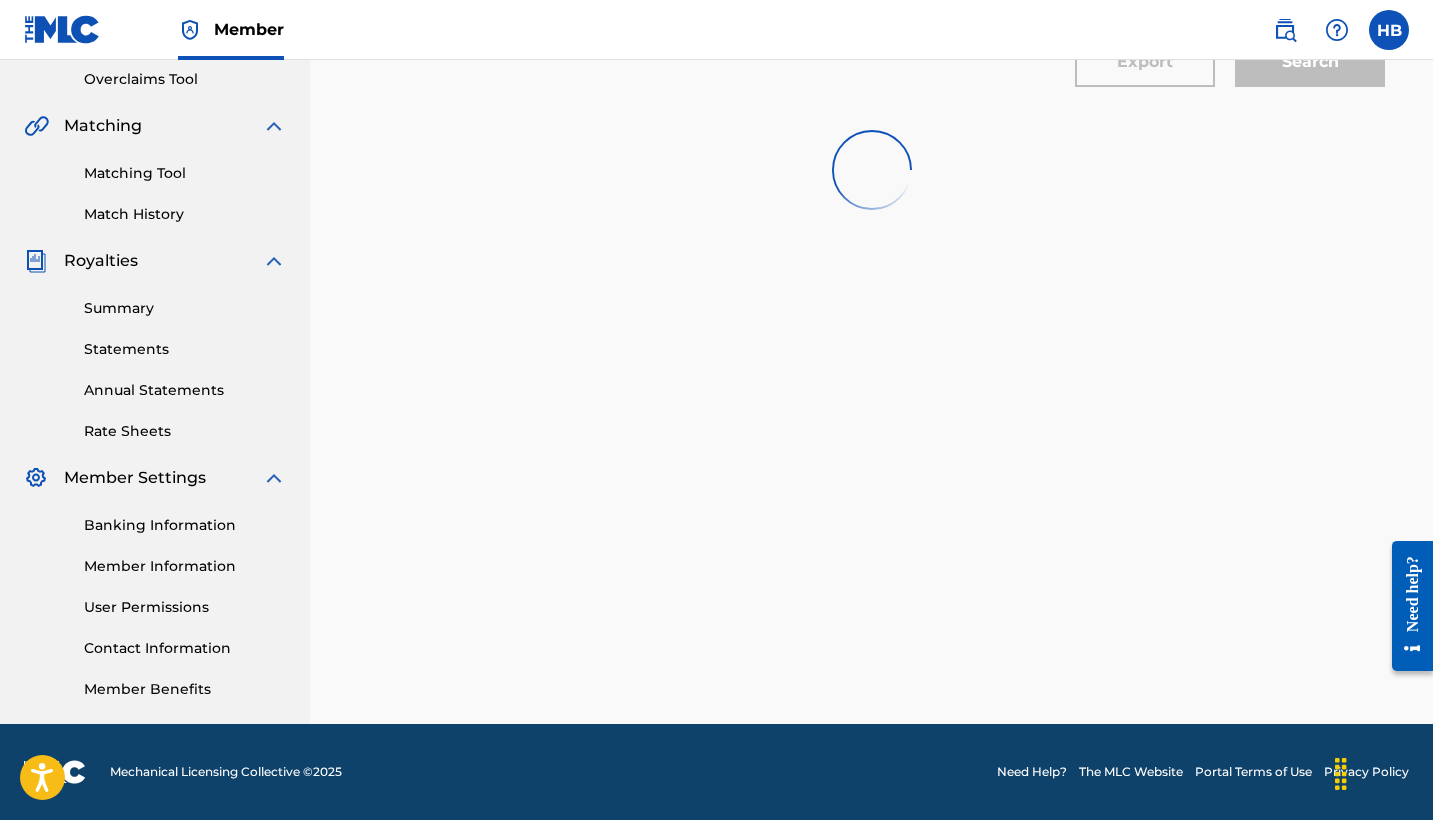scroll, scrollTop: 420, scrollLeft: 0, axis: vertical 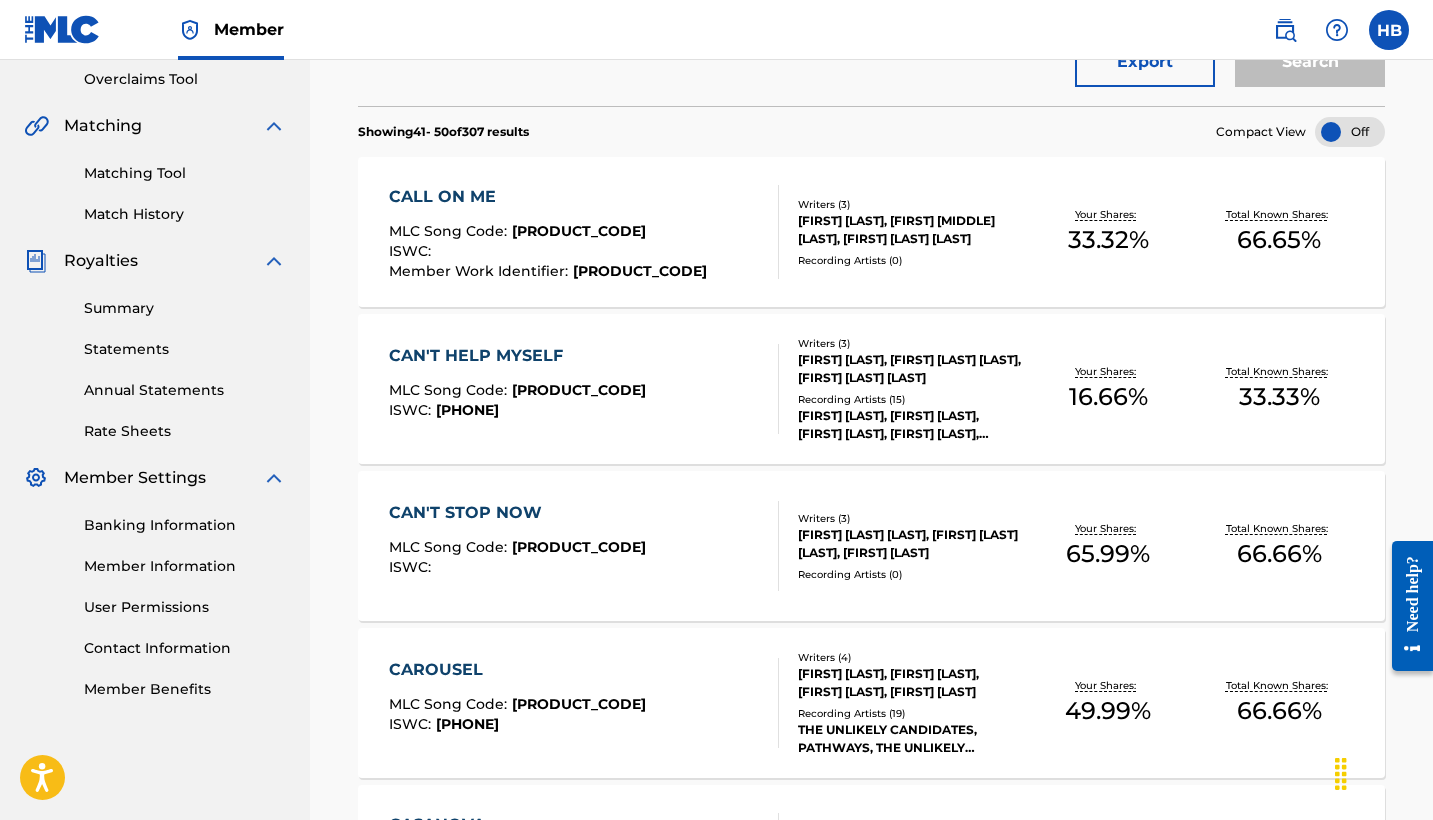 click on "CAN'T HELP MYSELF" at bounding box center (517, 356) 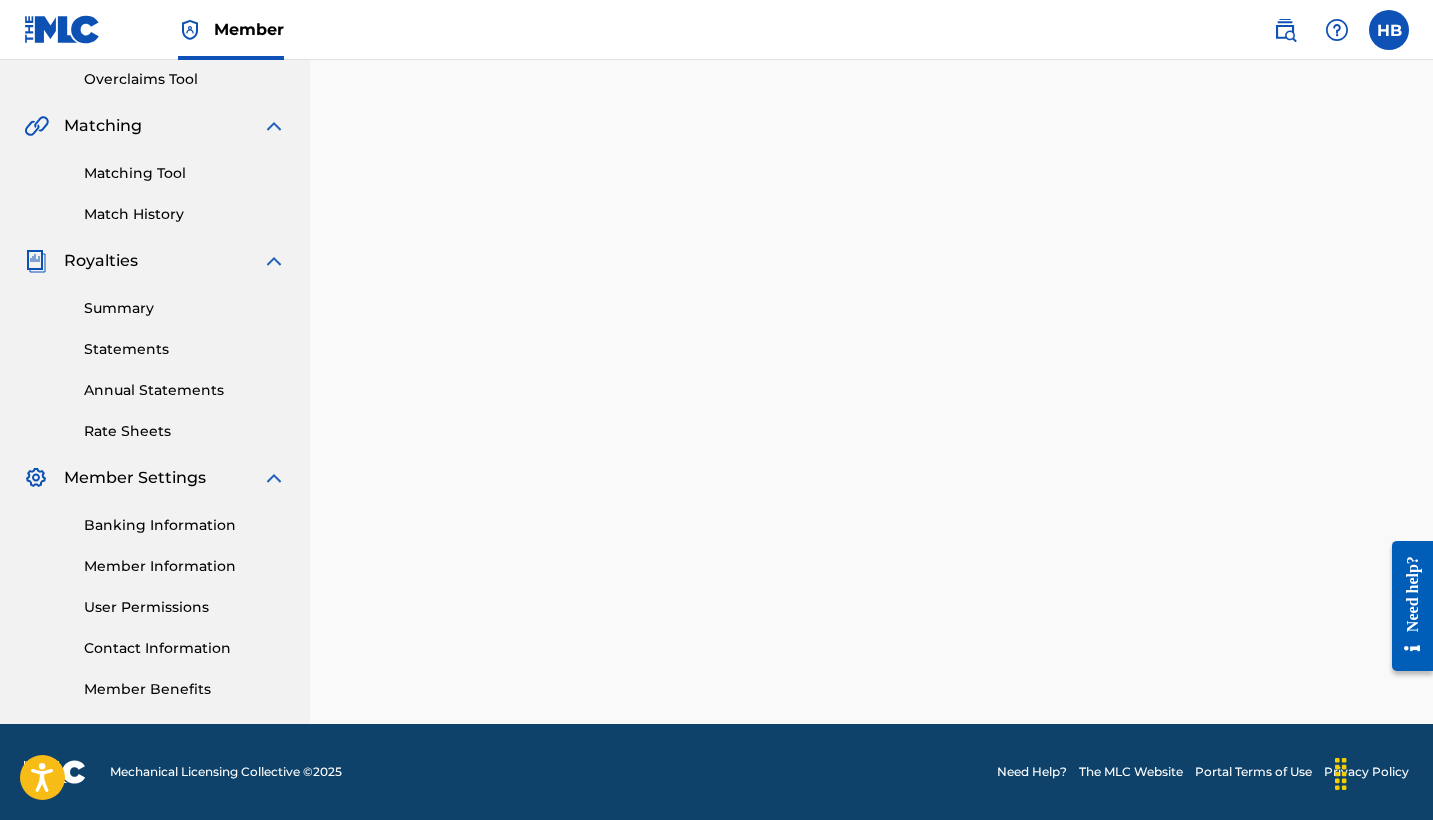 scroll, scrollTop: 0, scrollLeft: 0, axis: both 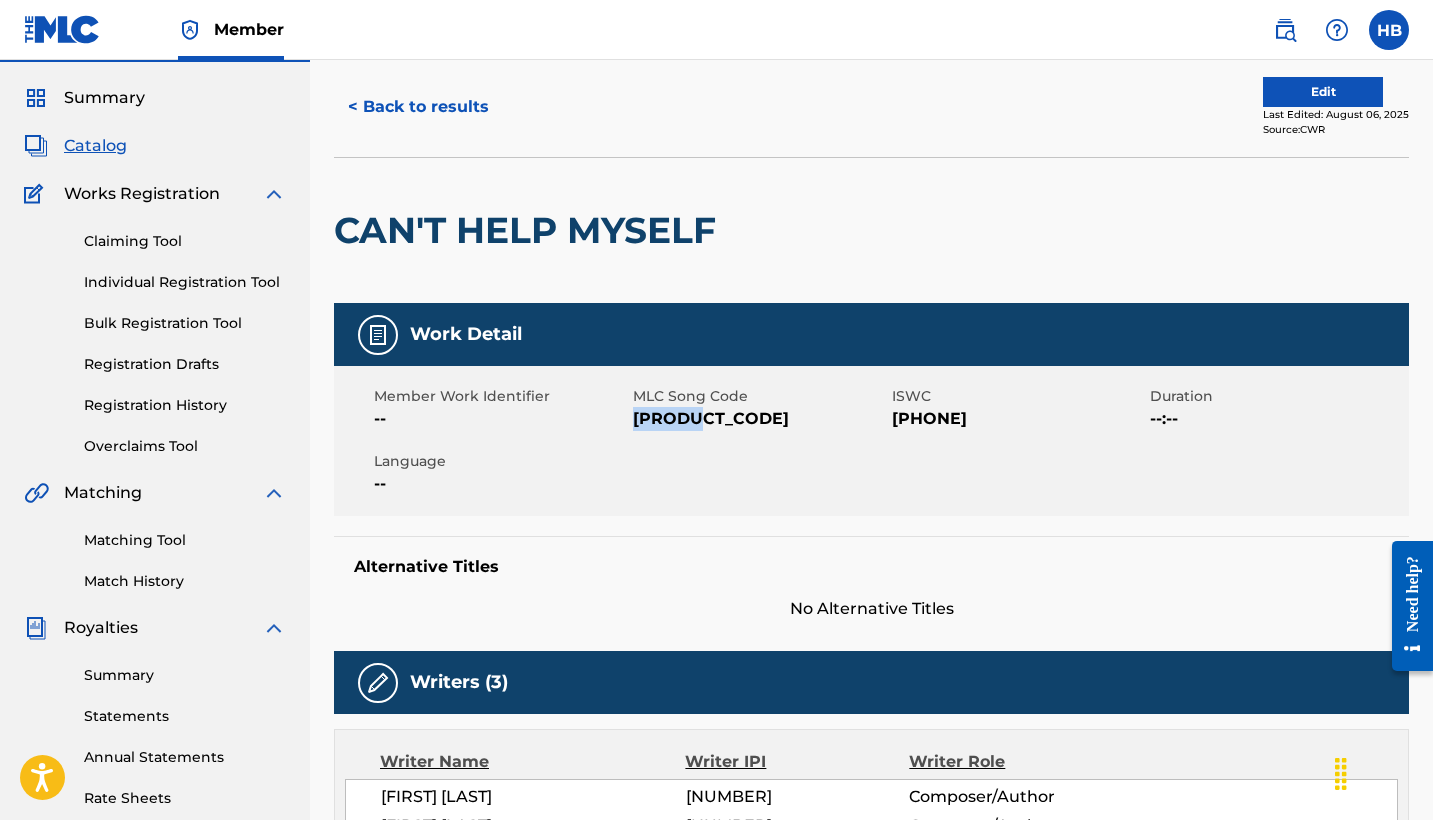 drag, startPoint x: 633, startPoint y: 414, endPoint x: 710, endPoint y: 421, distance: 77.31753 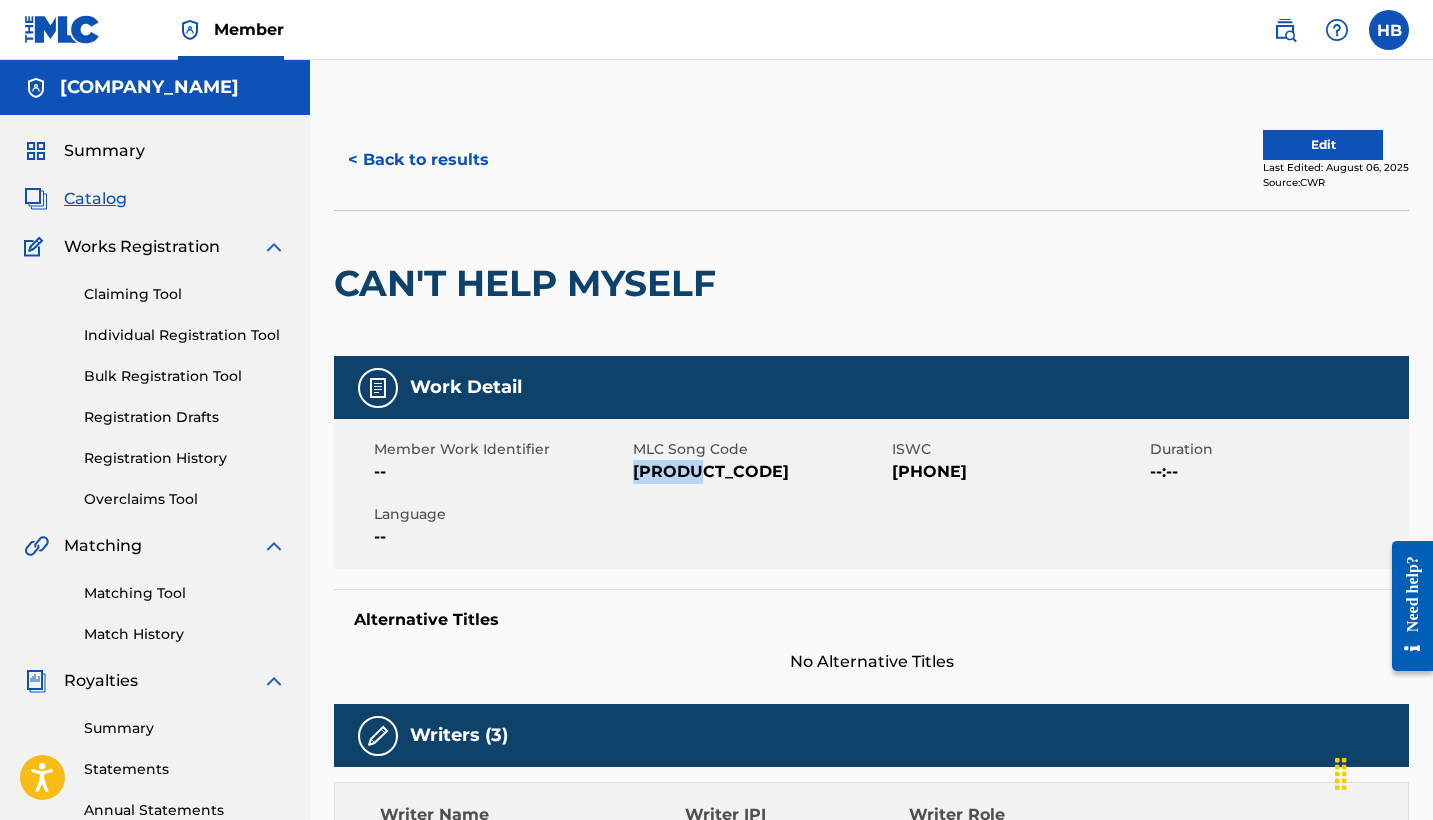 scroll, scrollTop: 0, scrollLeft: 0, axis: both 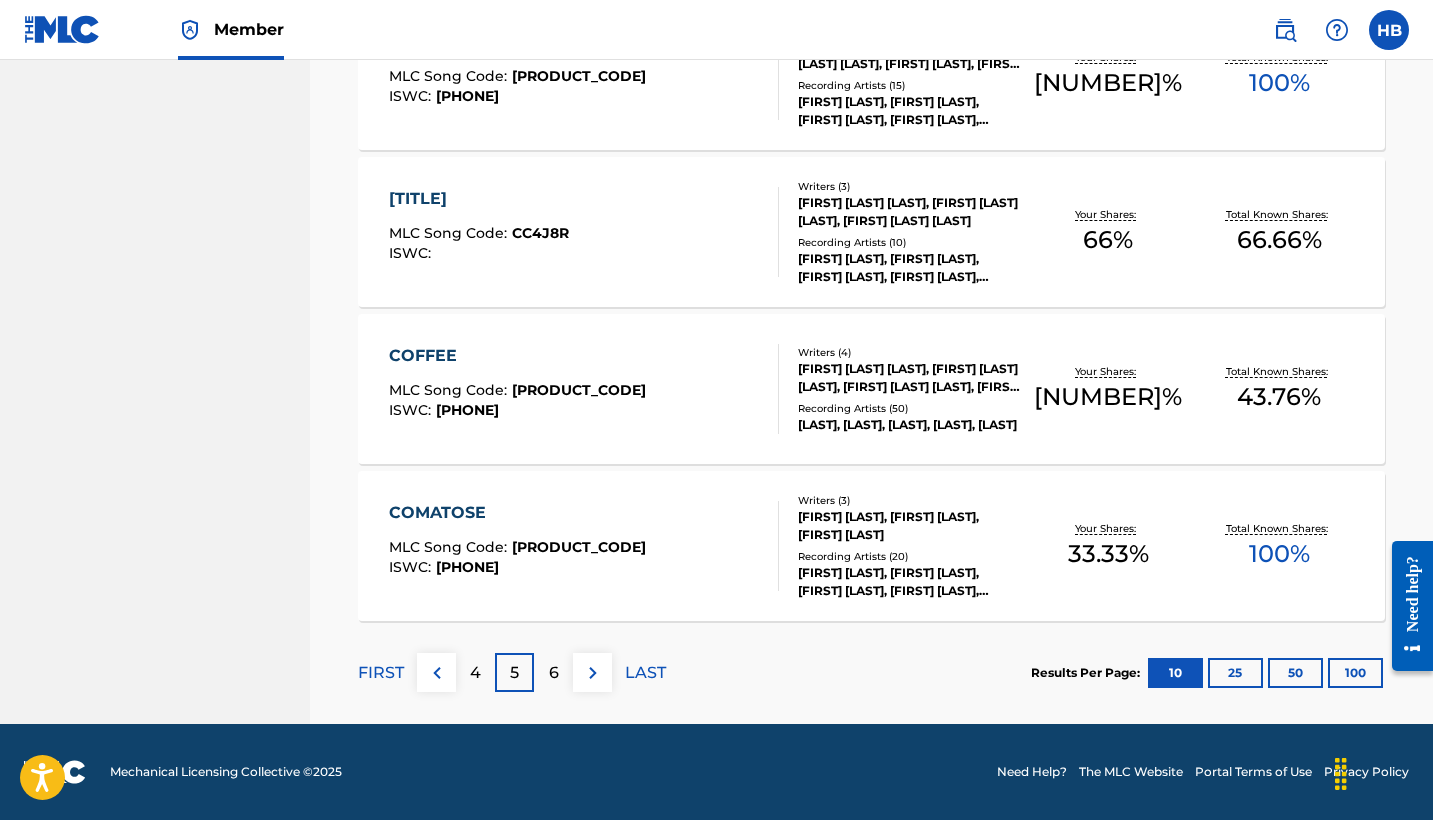 click on "COFFEE" at bounding box center [517, 356] 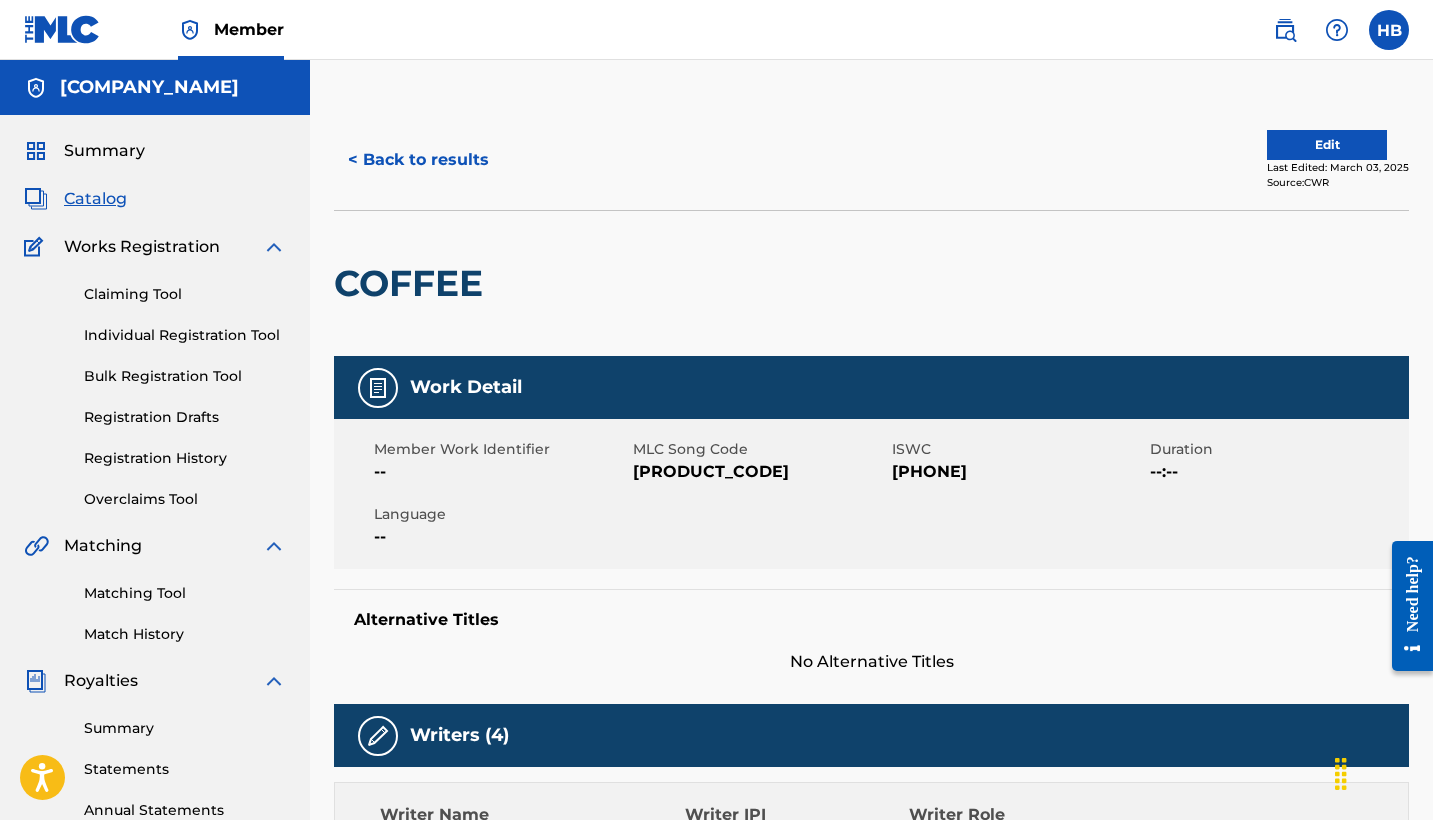 scroll, scrollTop: 0, scrollLeft: 0, axis: both 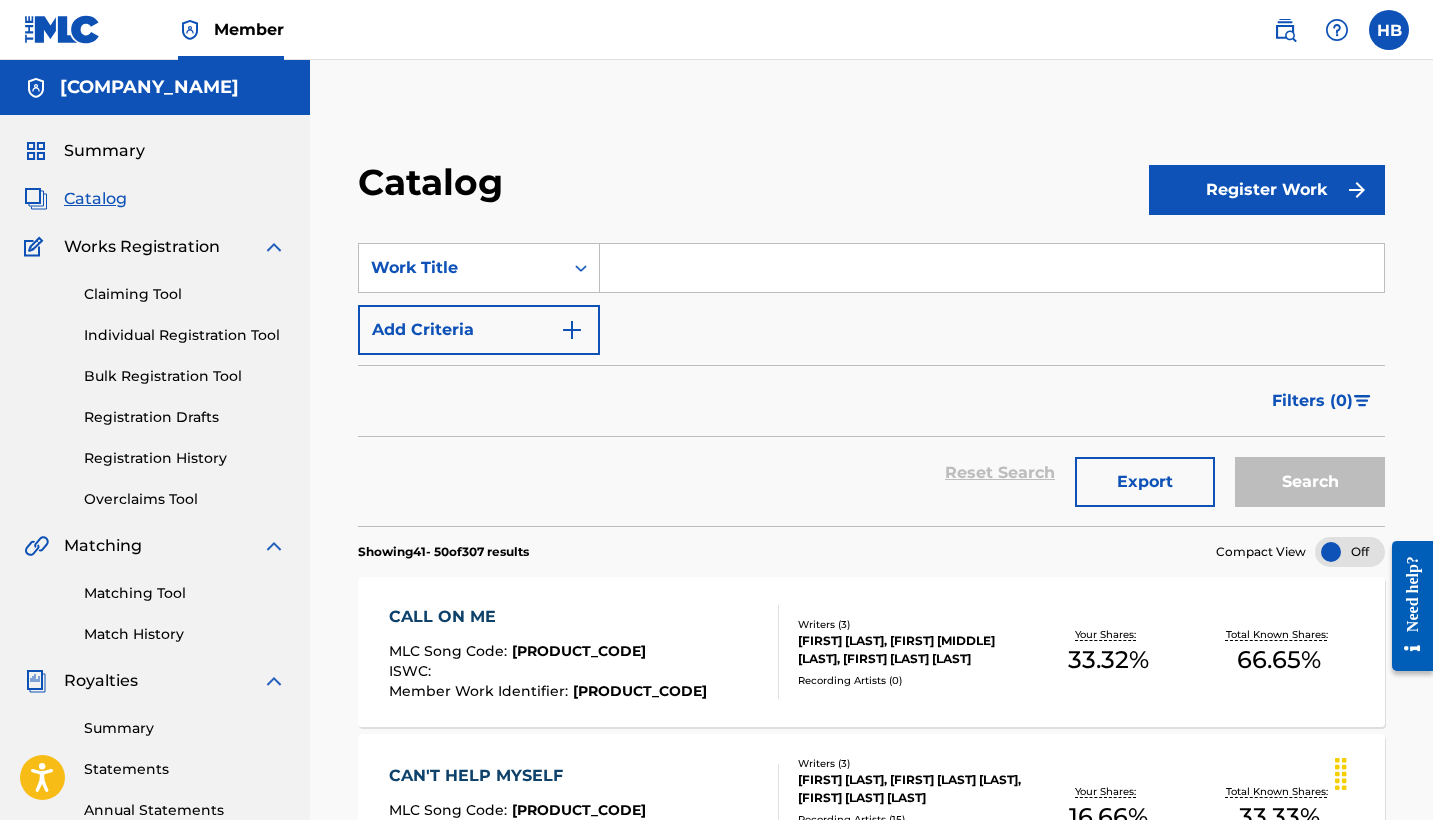 click at bounding box center [992, 268] 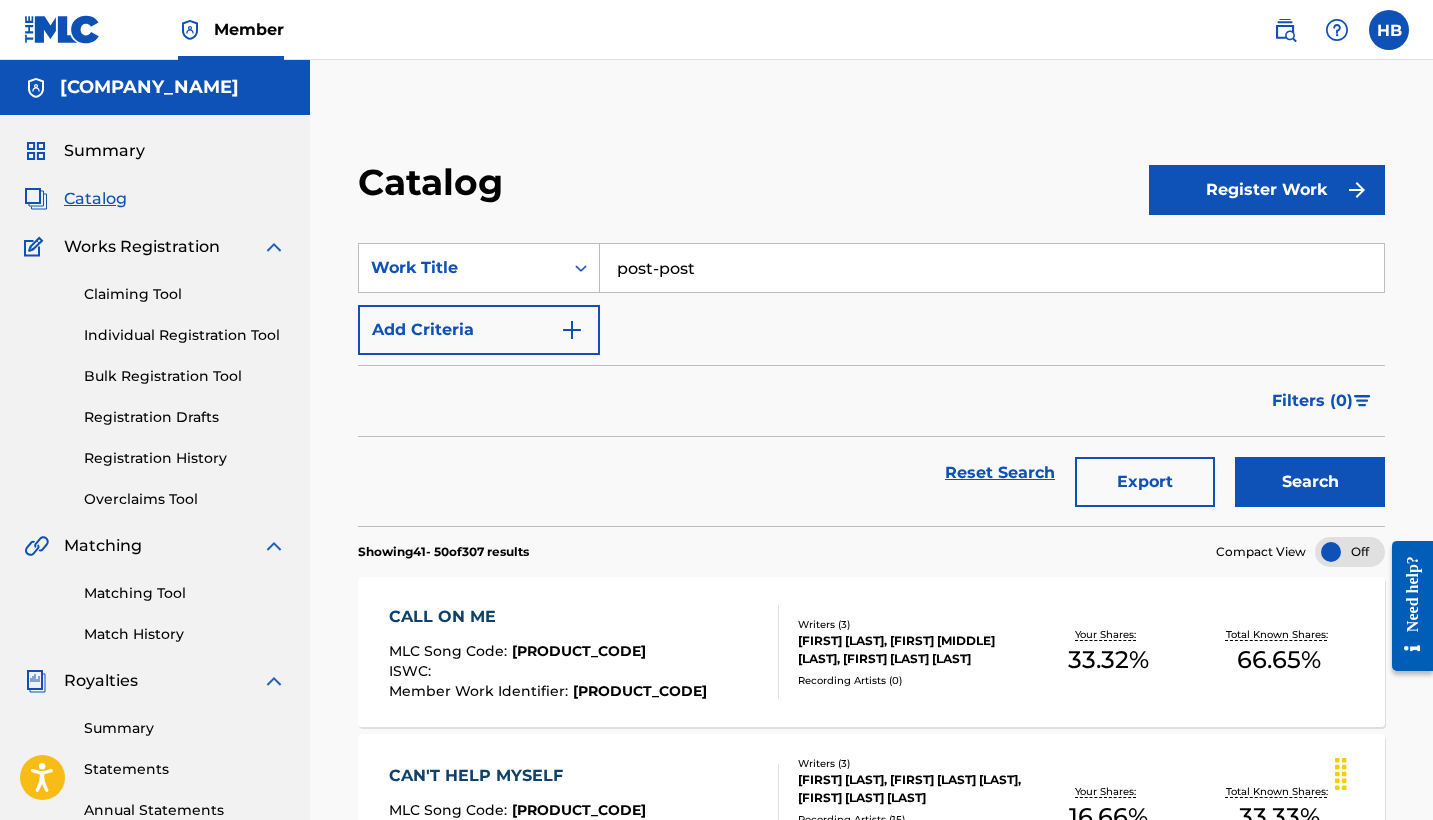 type on "post-post" 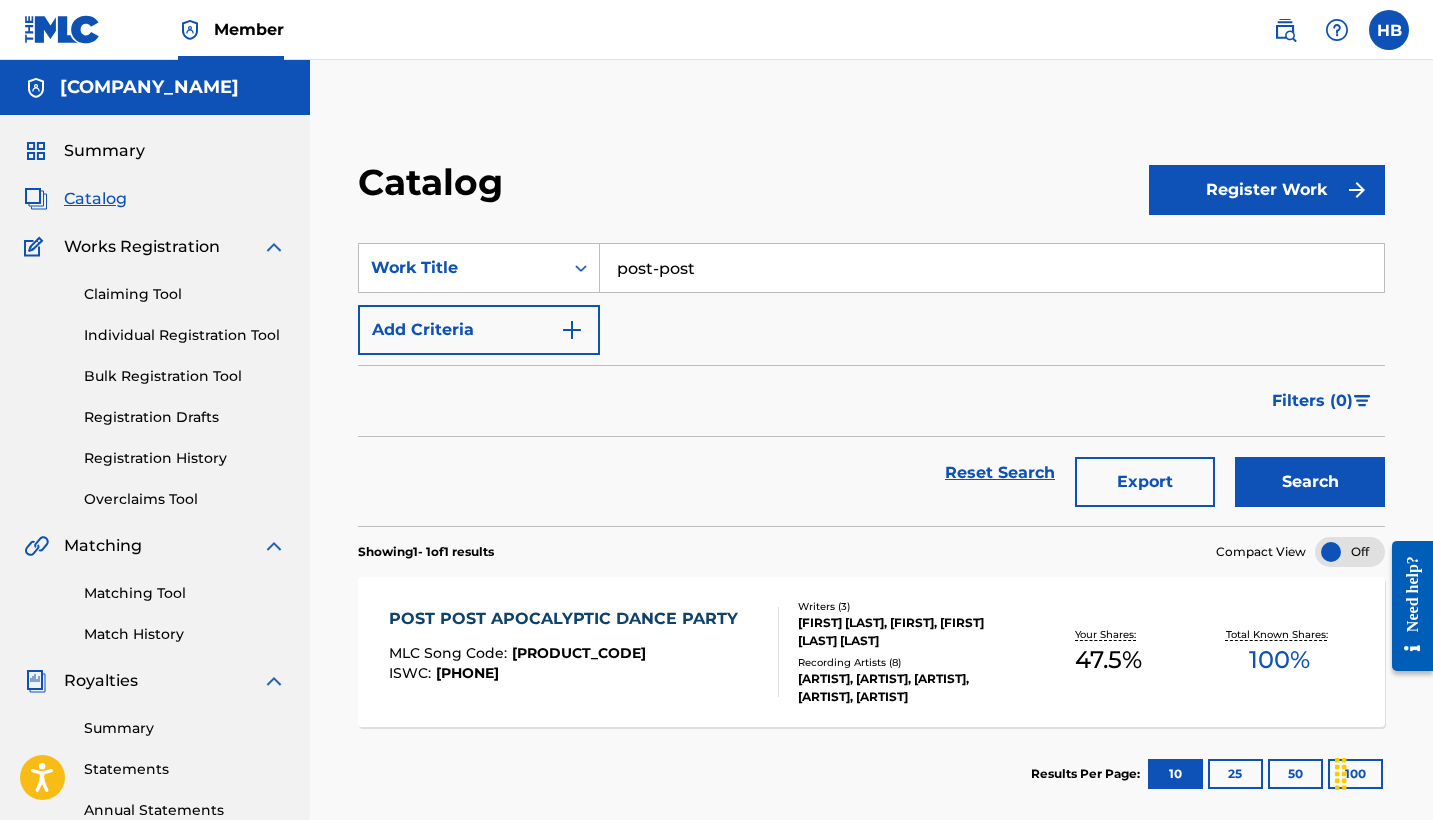 click on "POST POST APOCALYPTIC DANCE PARTY" at bounding box center [568, 619] 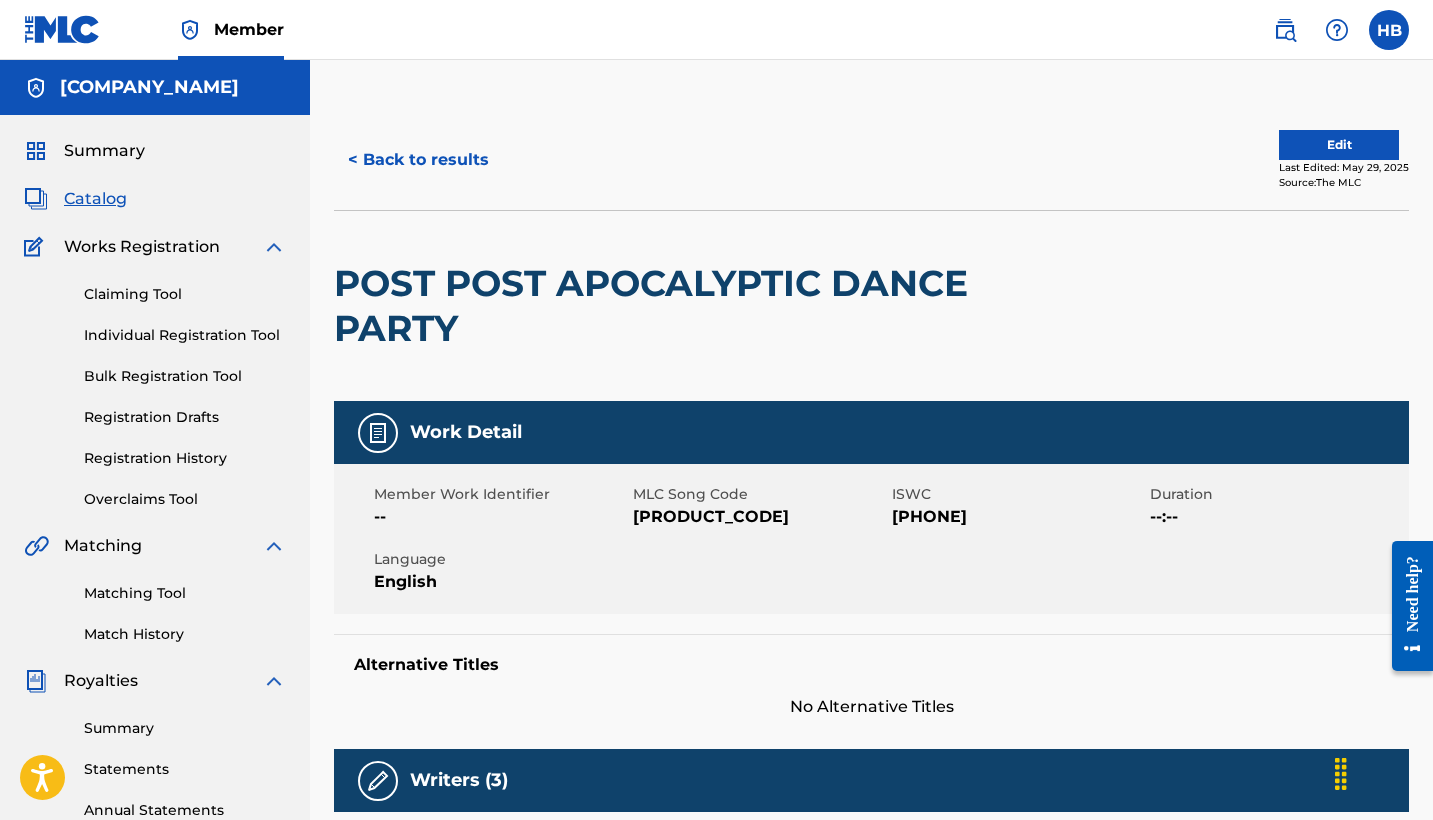 scroll, scrollTop: 0, scrollLeft: 0, axis: both 